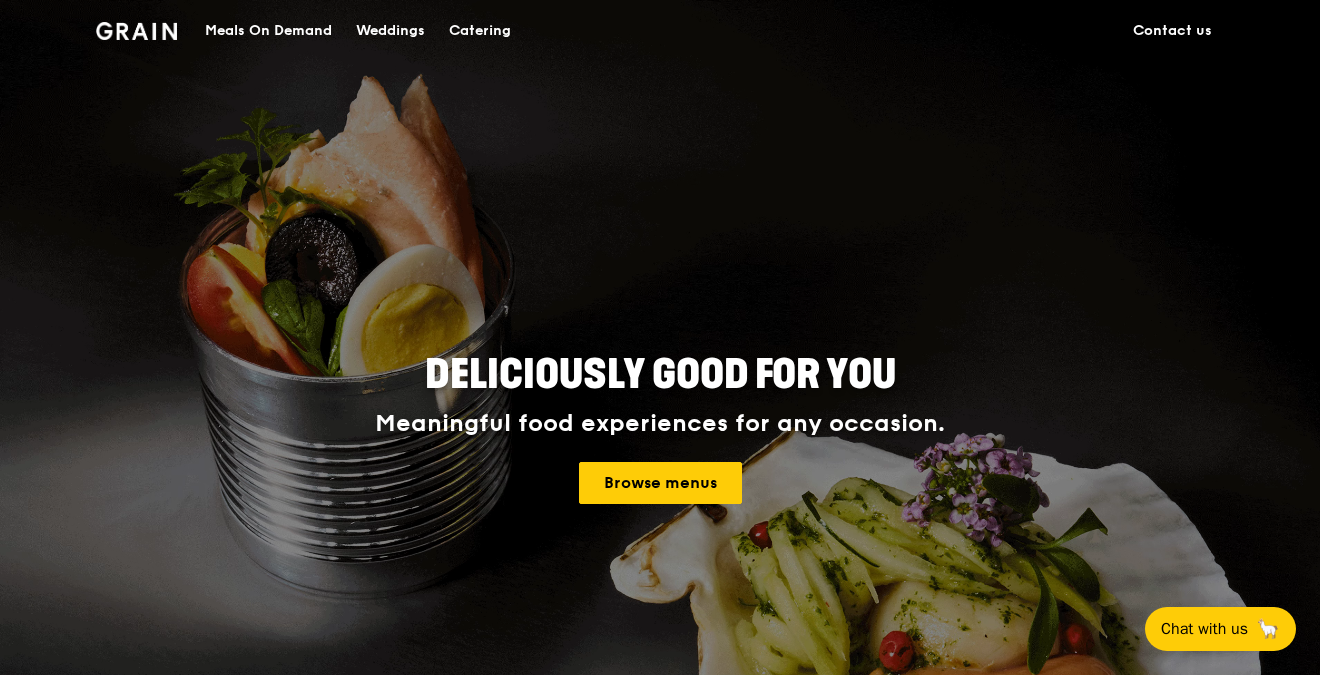 scroll, scrollTop: 0, scrollLeft: 0, axis: both 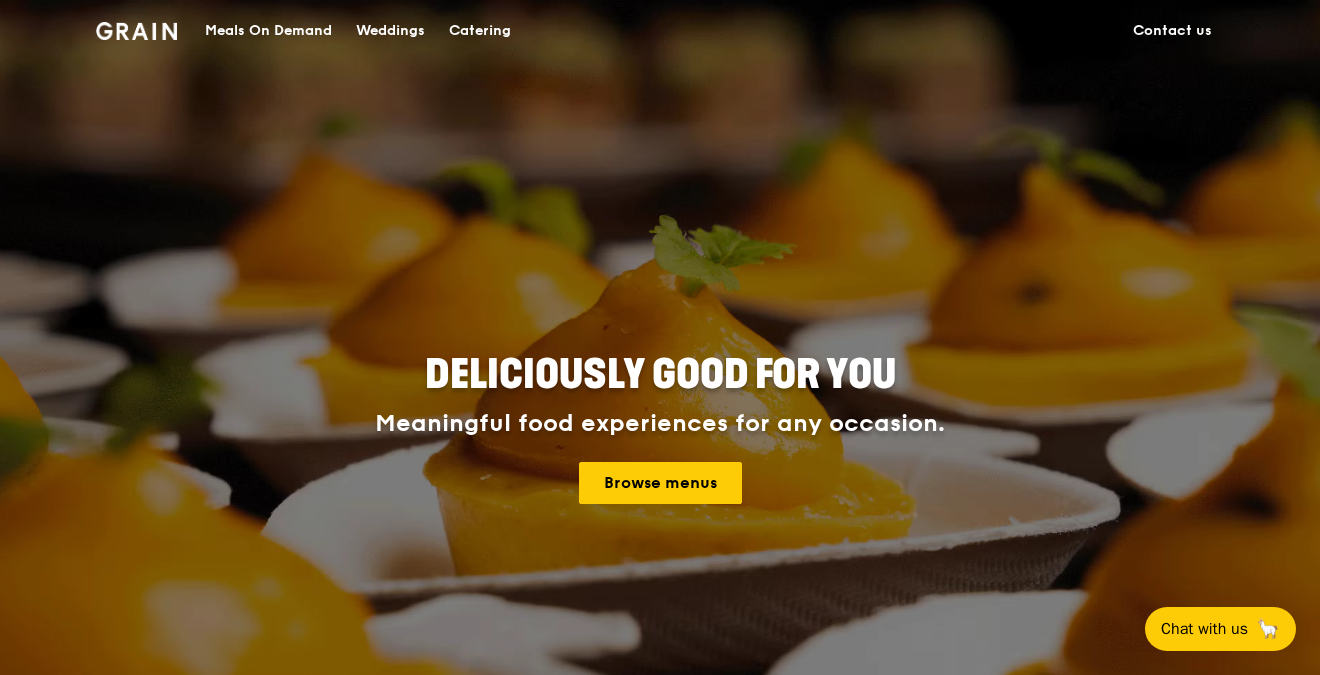 click on "Catering" at bounding box center [480, 31] 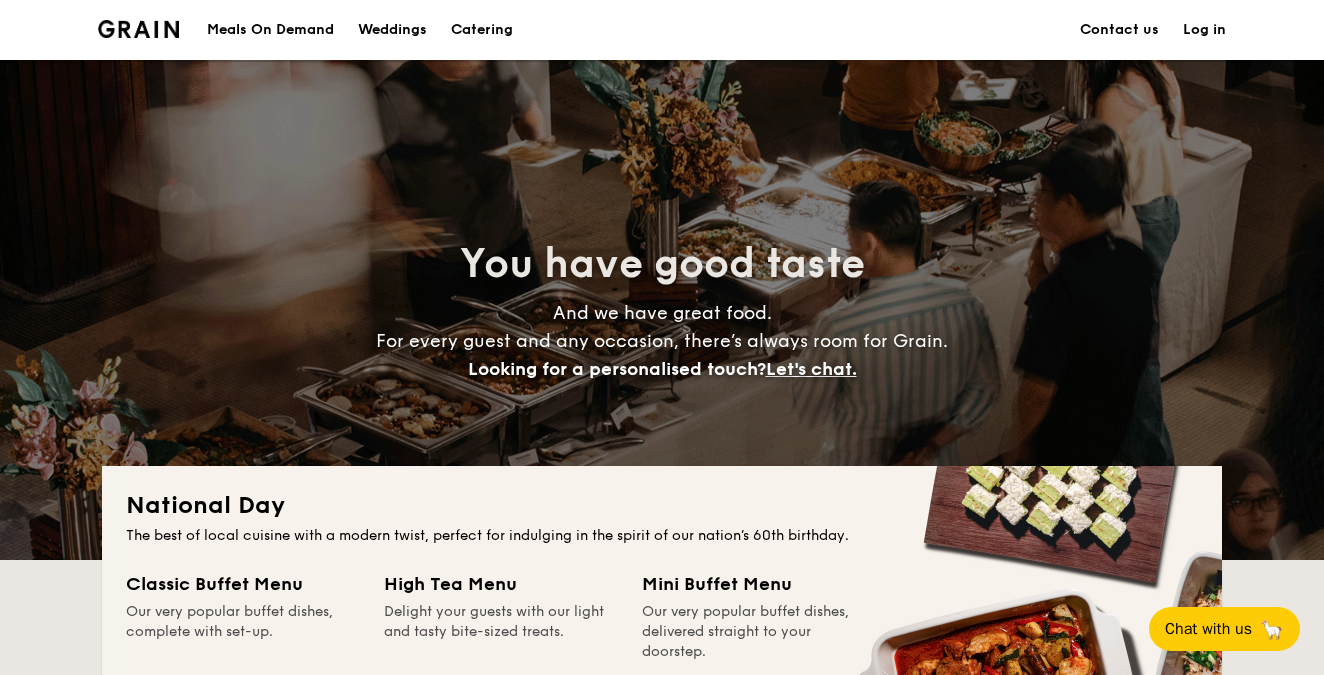 scroll, scrollTop: 0, scrollLeft: 0, axis: both 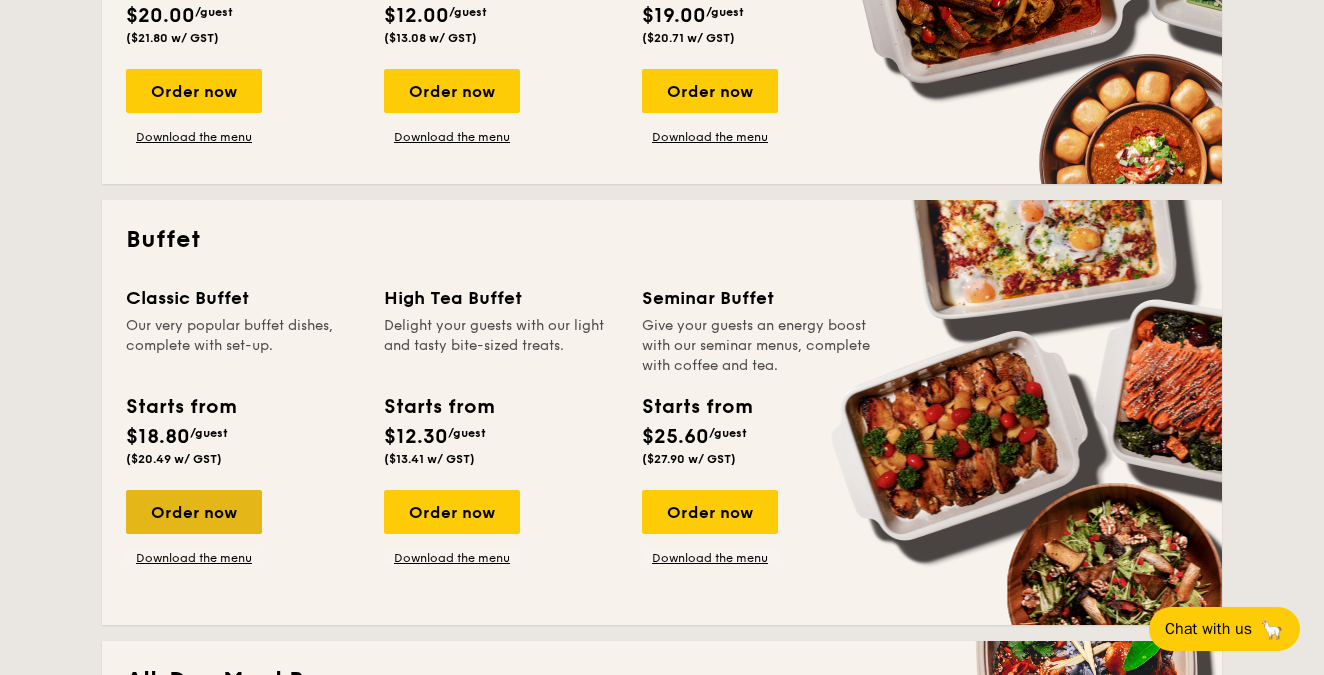click on "Order now" at bounding box center [194, 512] 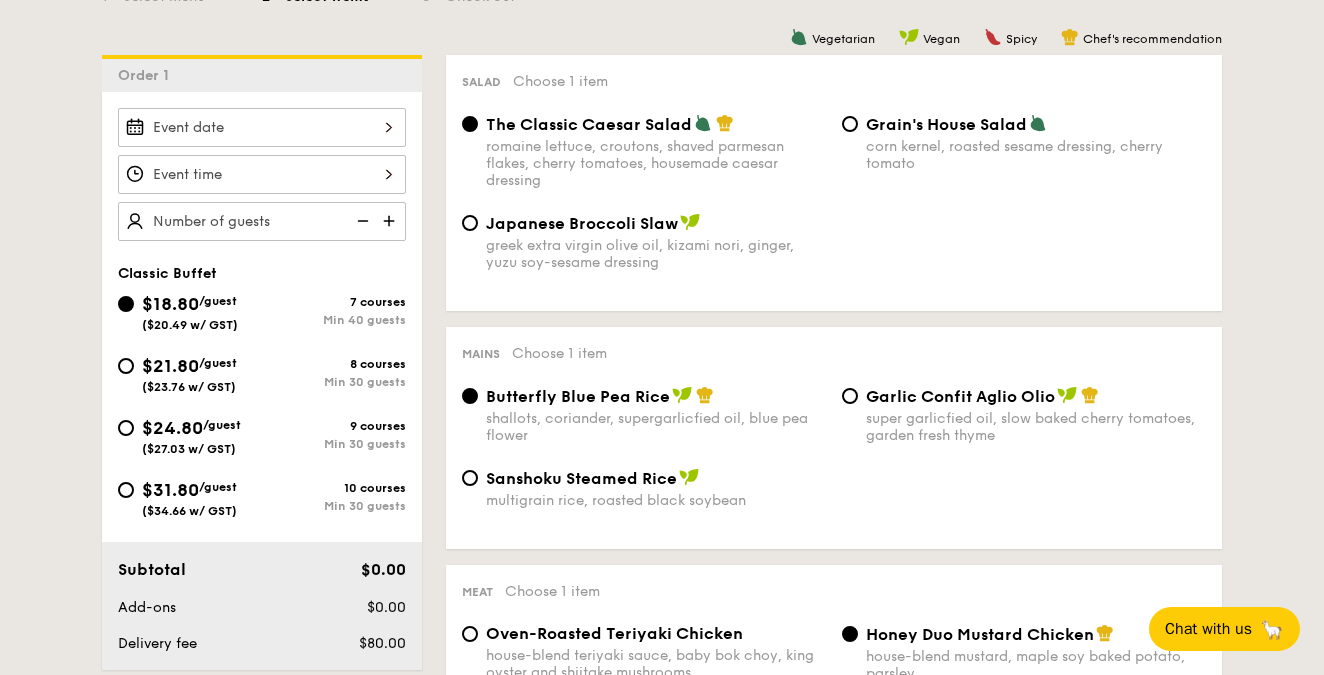 scroll, scrollTop: 511, scrollLeft: 0, axis: vertical 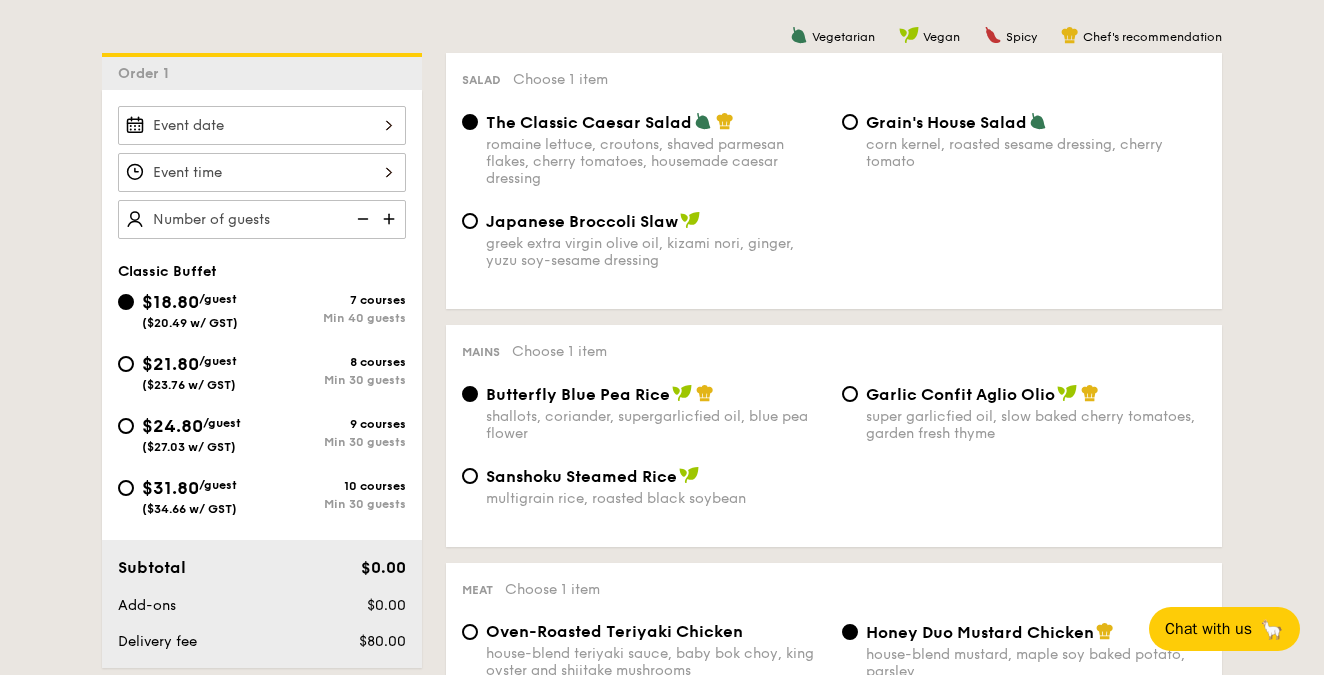 click on "$24.80
/guest
($27.03 w/ GST)" at bounding box center (190, 433) 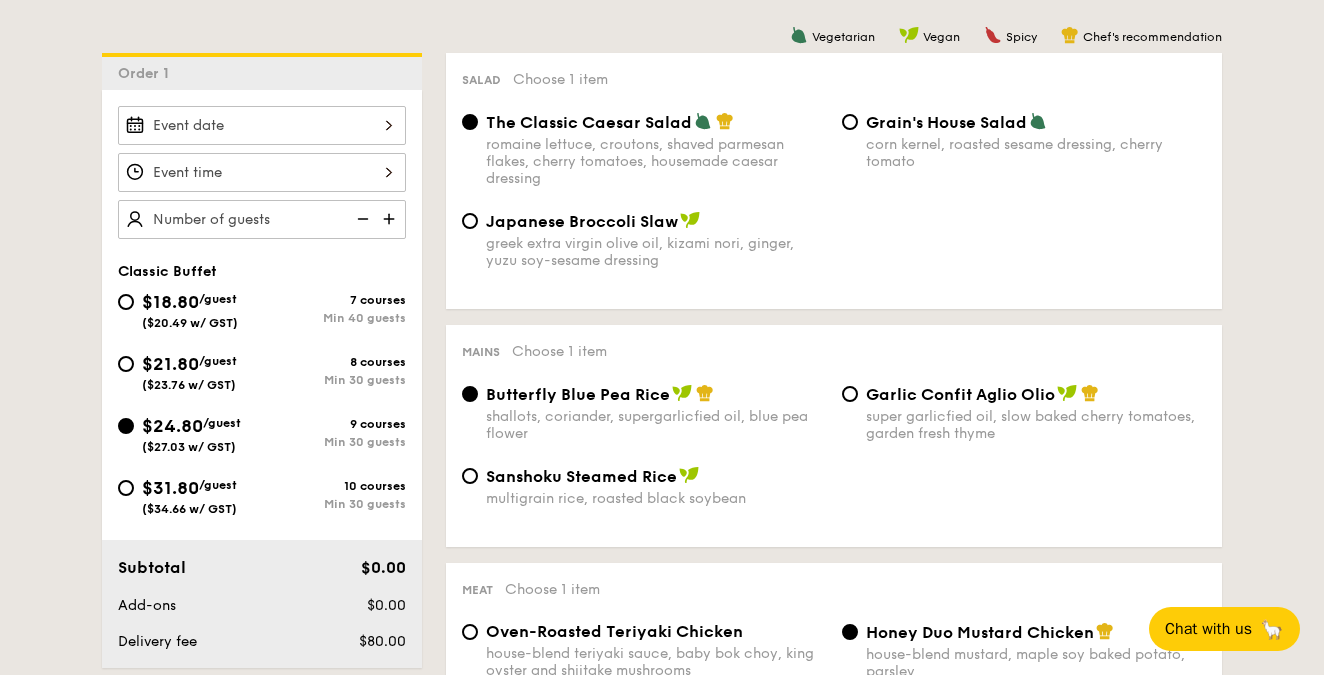 radio on "true" 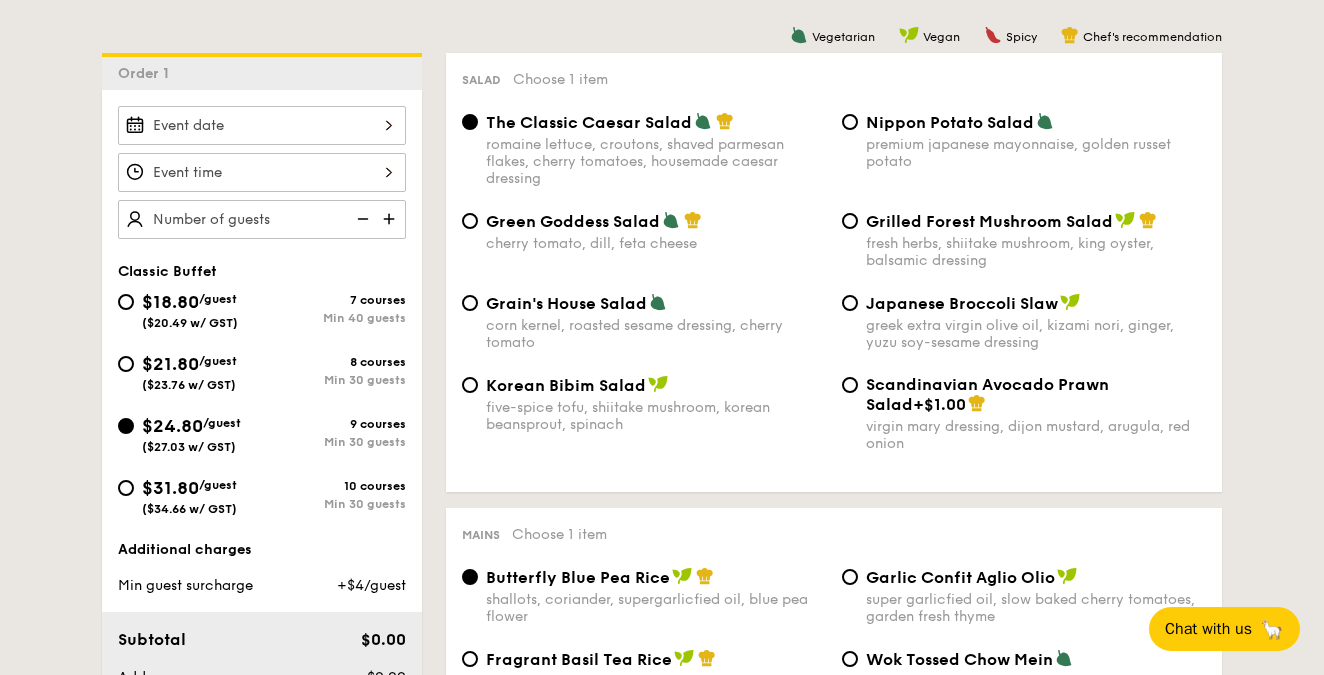 click on "Min 30 guests" at bounding box center [334, 380] 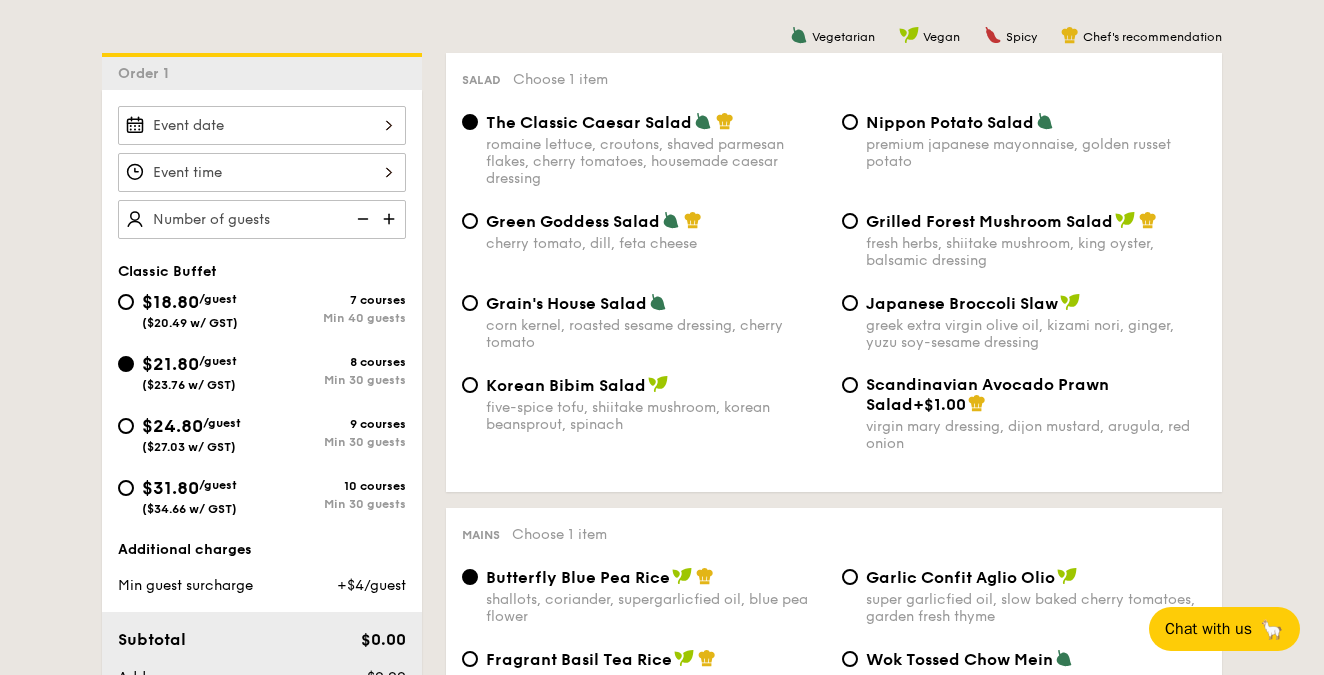 radio on "true" 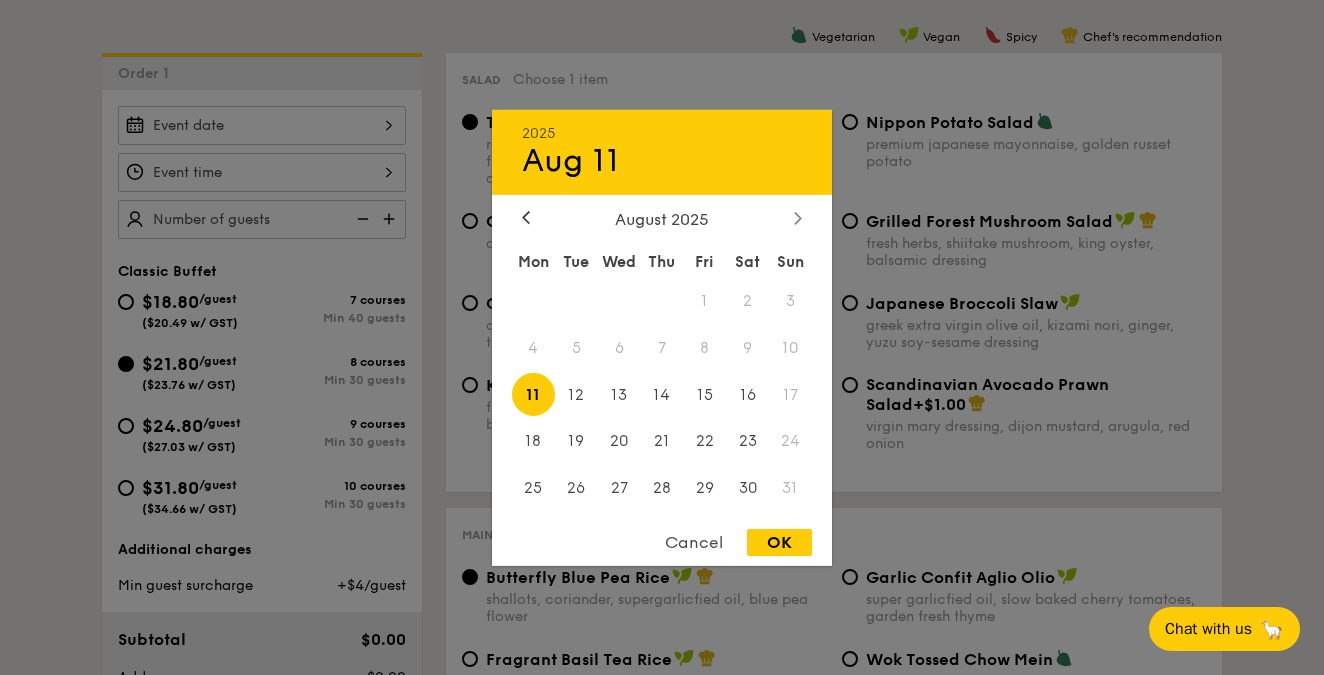 click at bounding box center (798, 218) 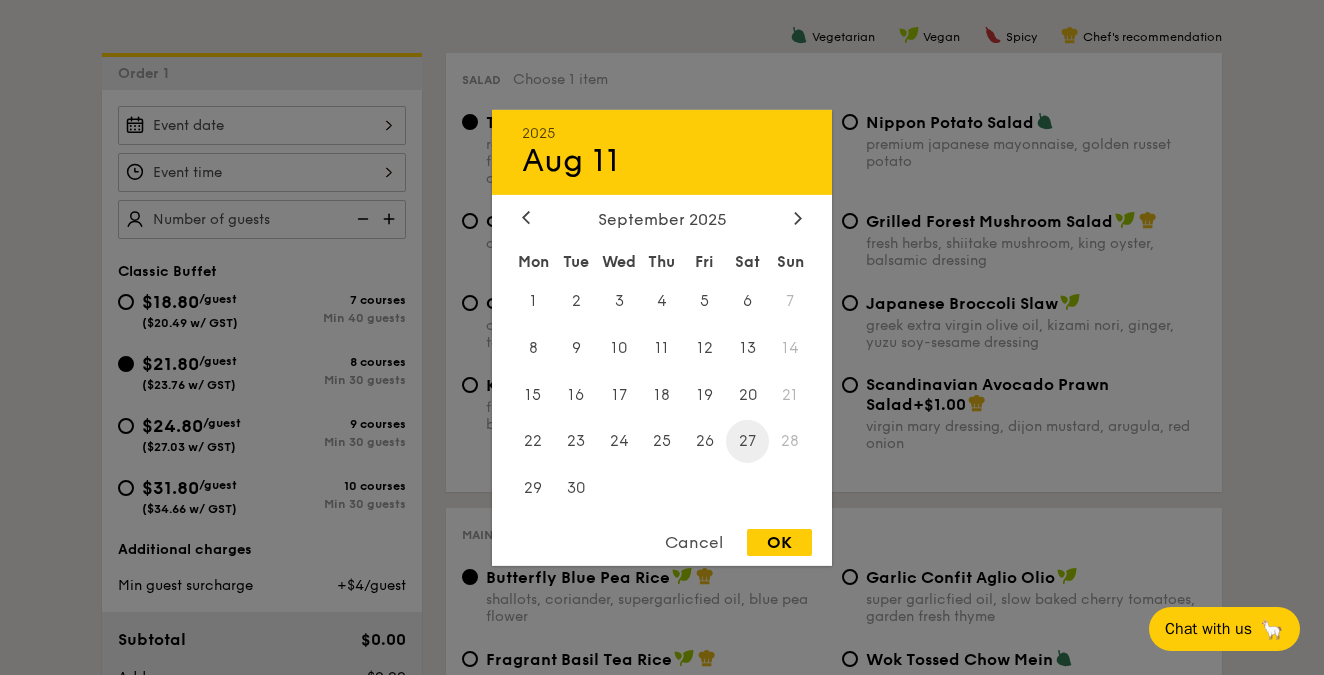 click on "27" at bounding box center (747, 441) 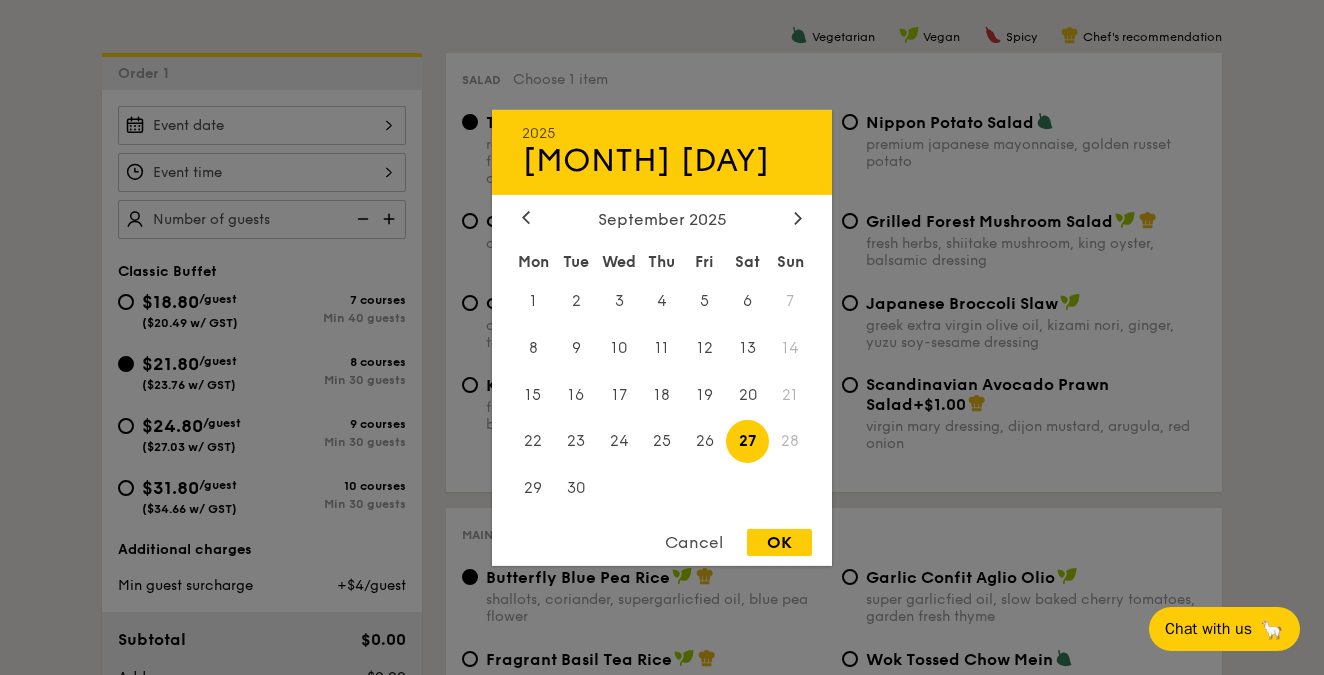 click on "OK" at bounding box center (779, 542) 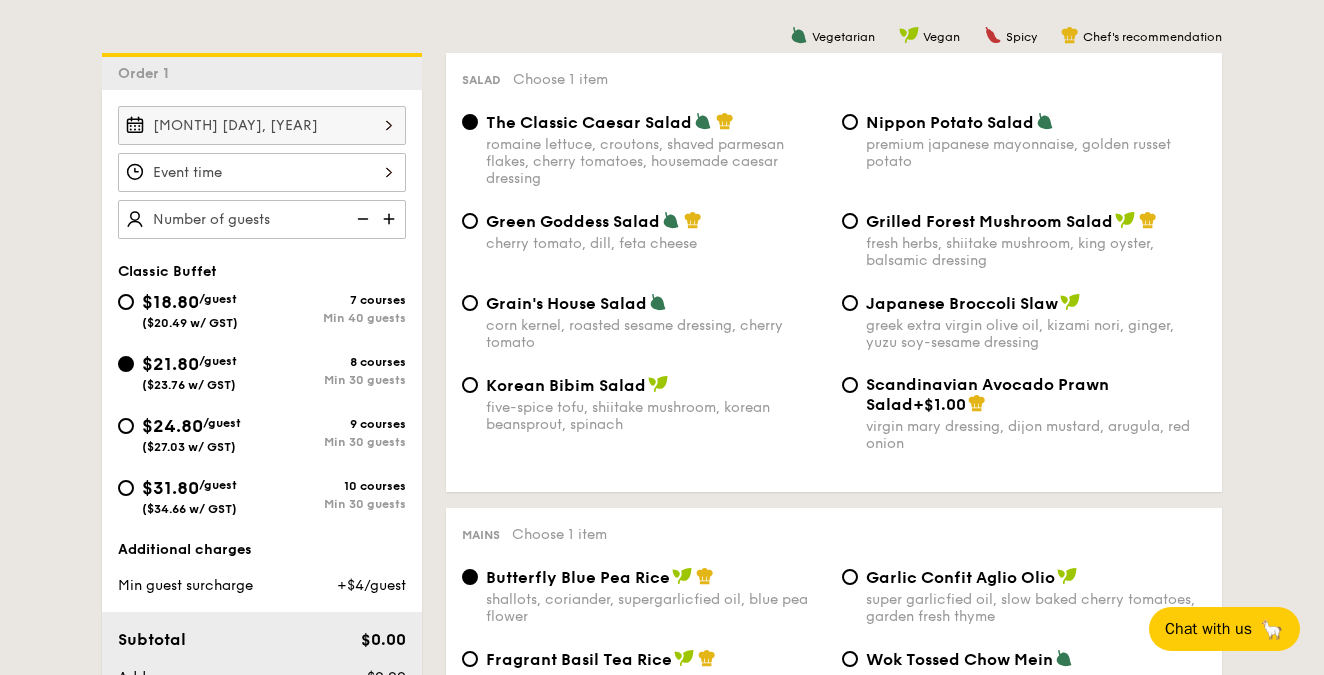 click on "12 1 2 3 4 5 6 7 8 9 10 11   00 15 30 45   am   pm   Cancel   OK" at bounding box center [262, 172] 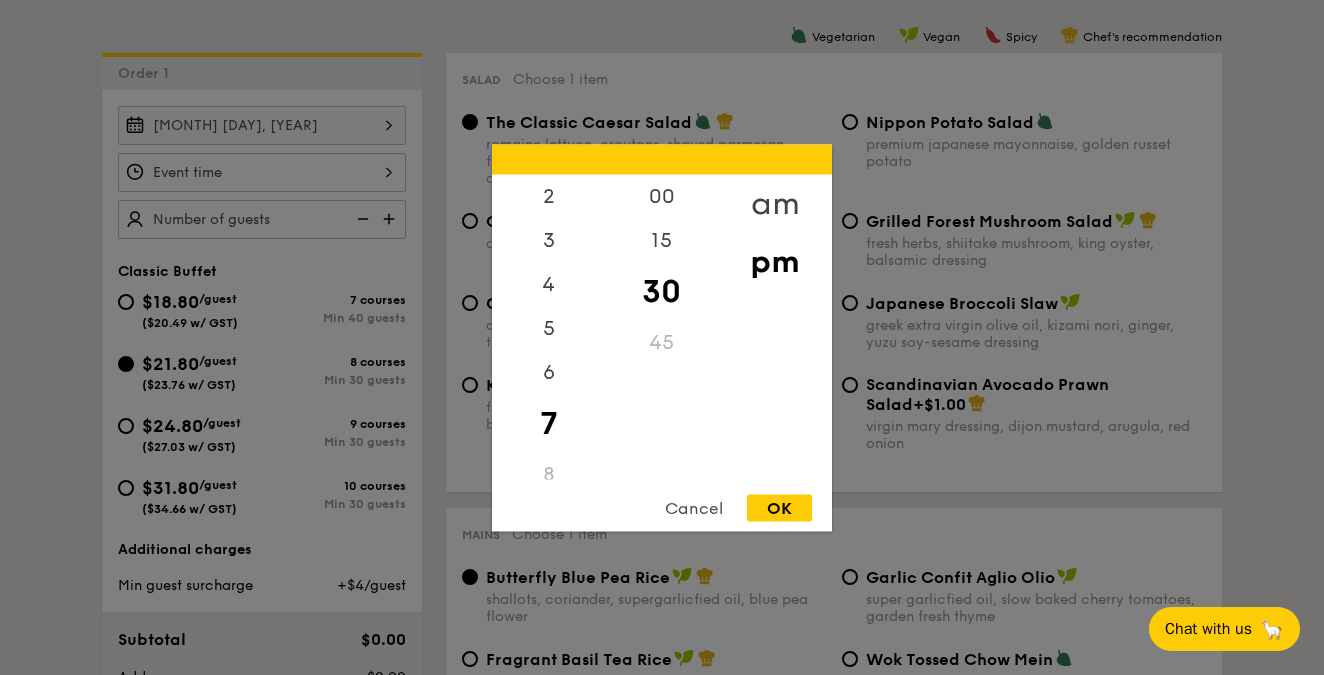 click on "am" at bounding box center (774, 203) 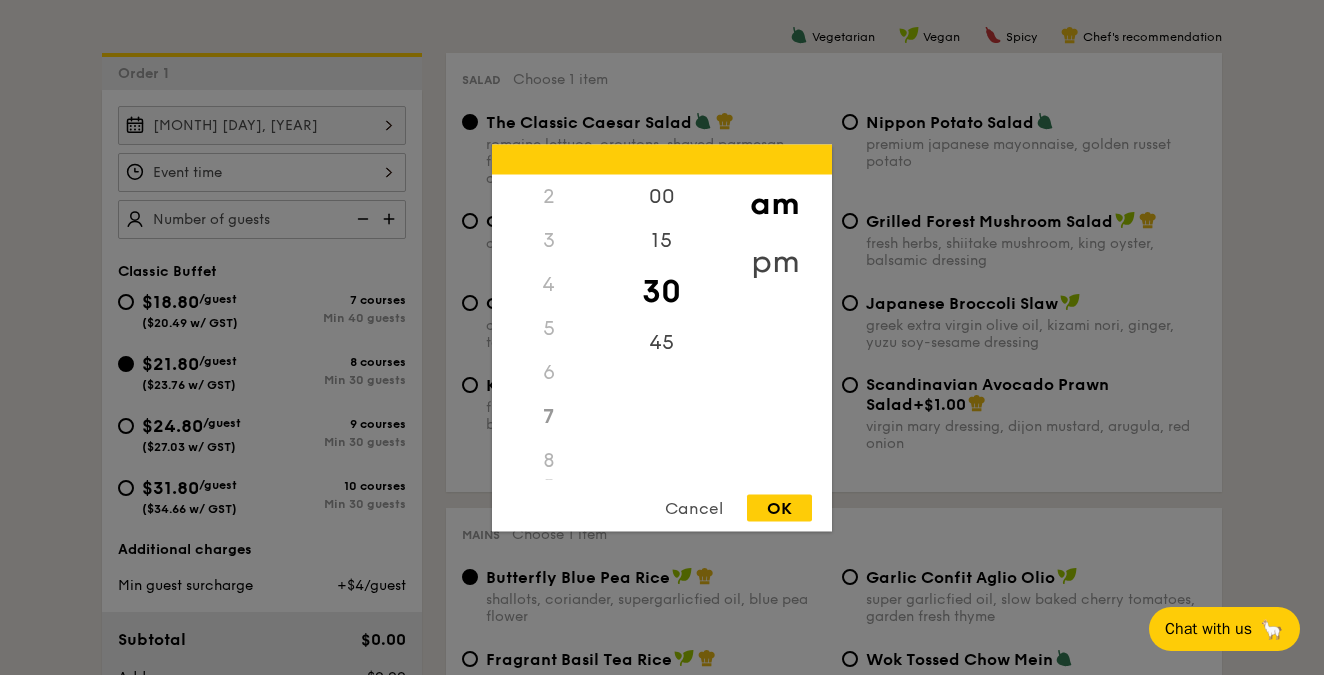 click on "pm" at bounding box center (774, 261) 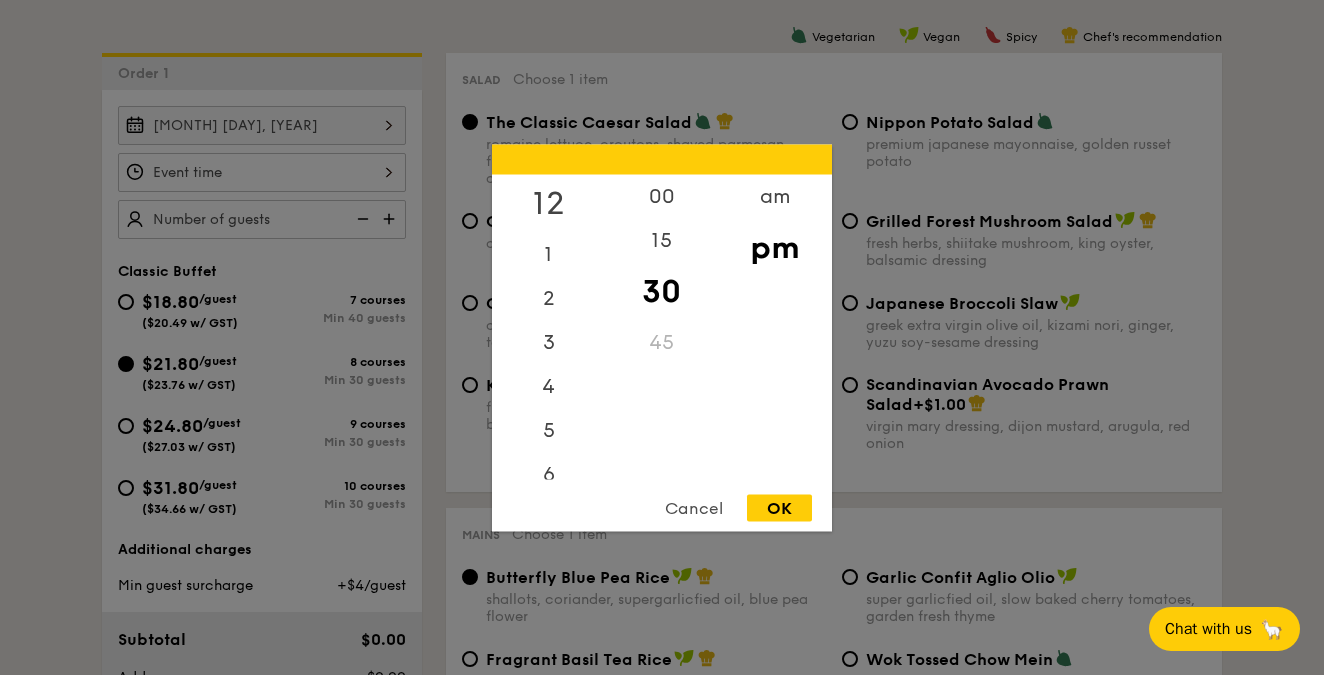 scroll, scrollTop: -1, scrollLeft: 0, axis: vertical 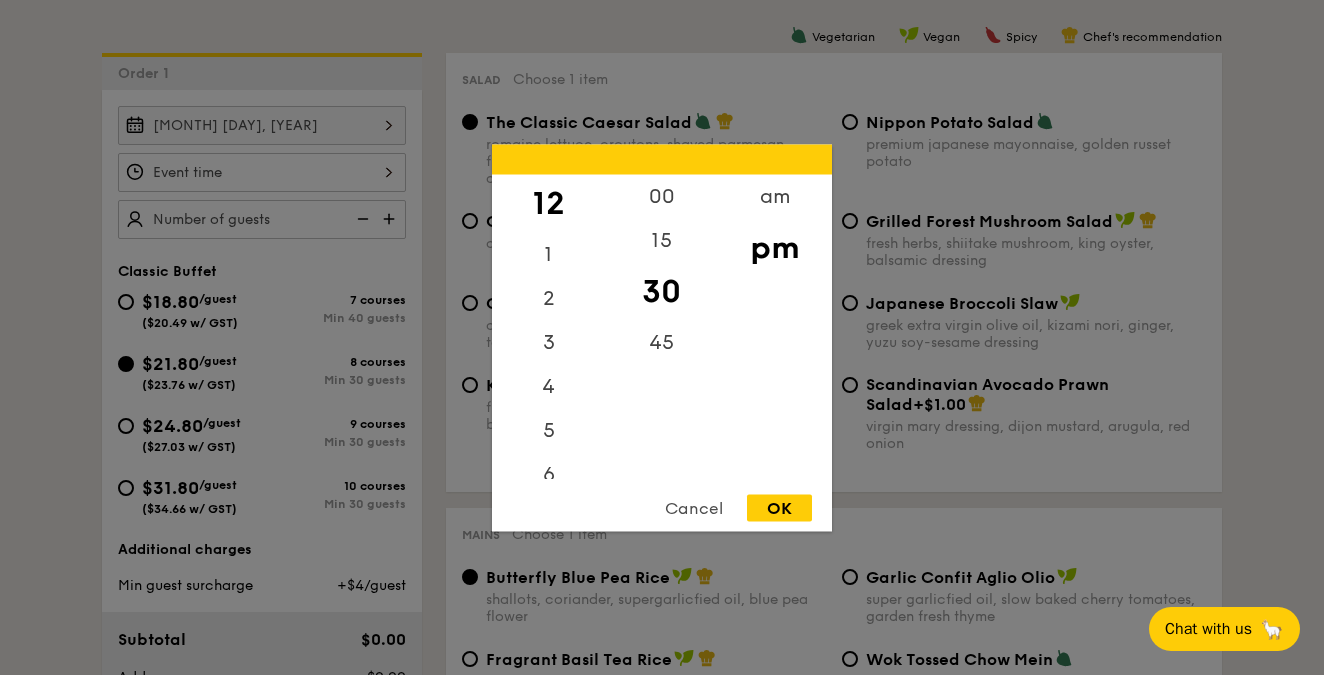 click on "OK" at bounding box center [779, 507] 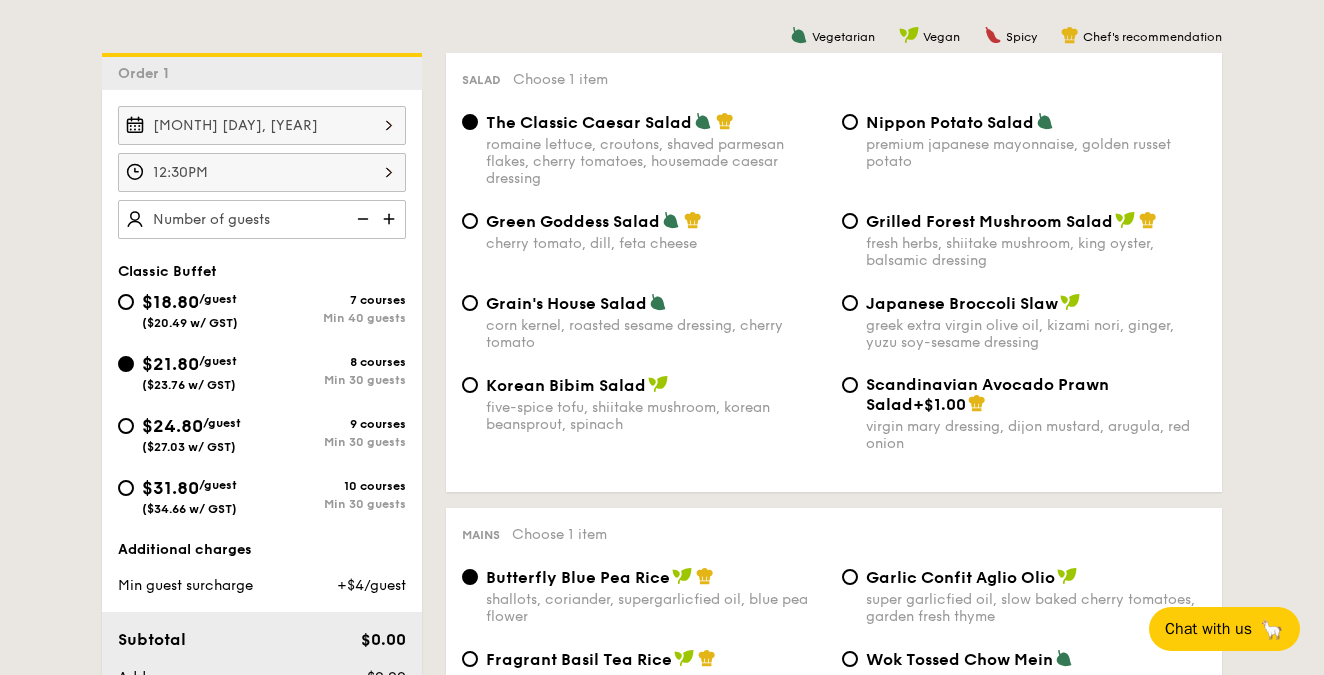 click at bounding box center (391, 219) 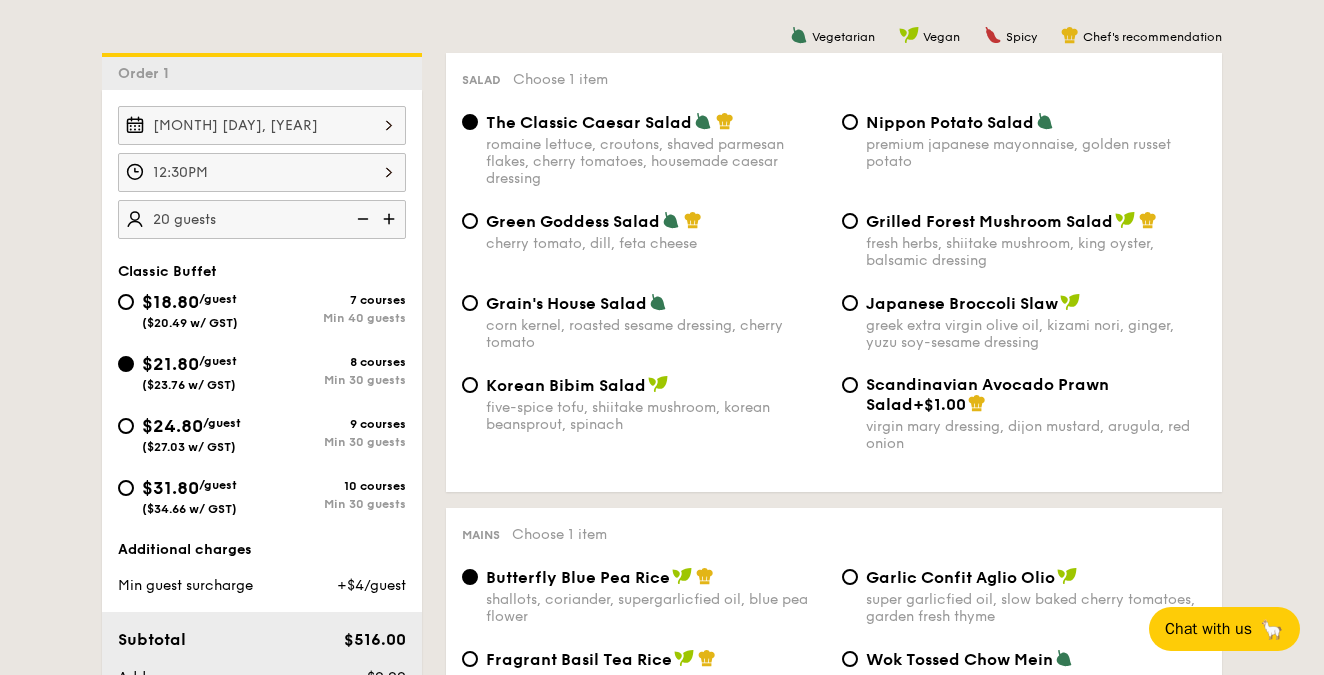 click at bounding box center [391, 219] 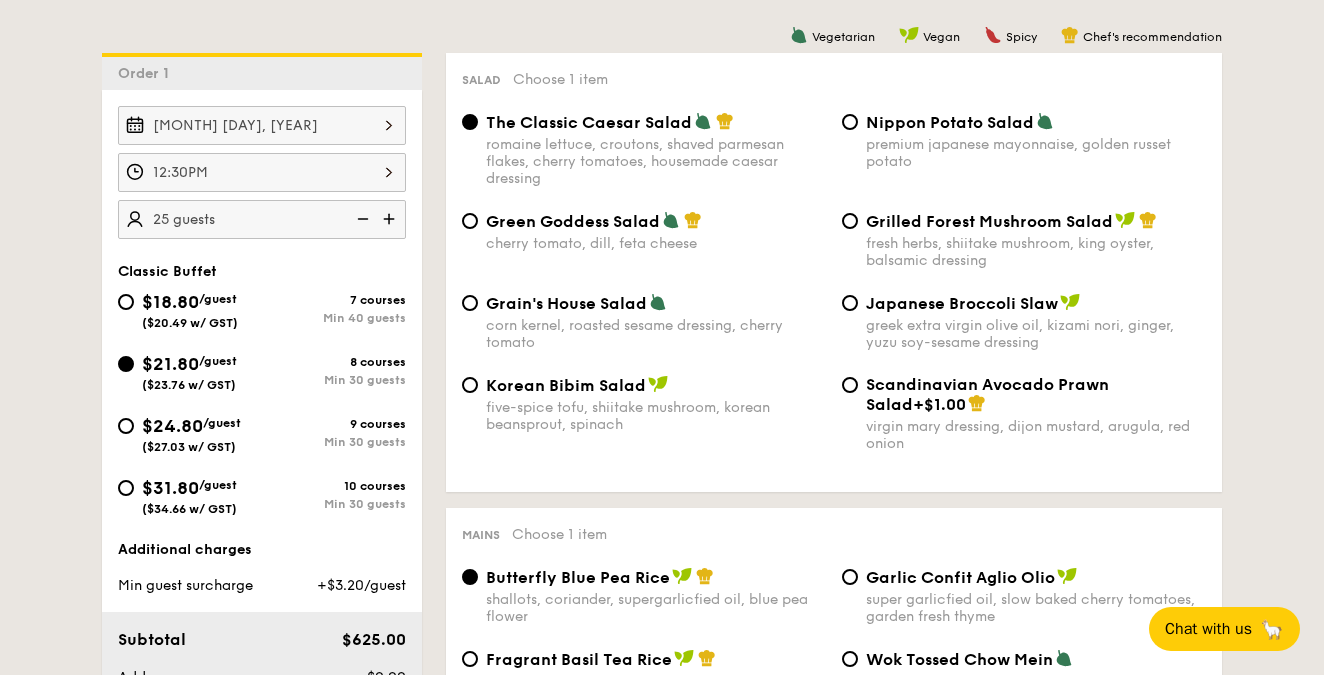 click at bounding box center [391, 219] 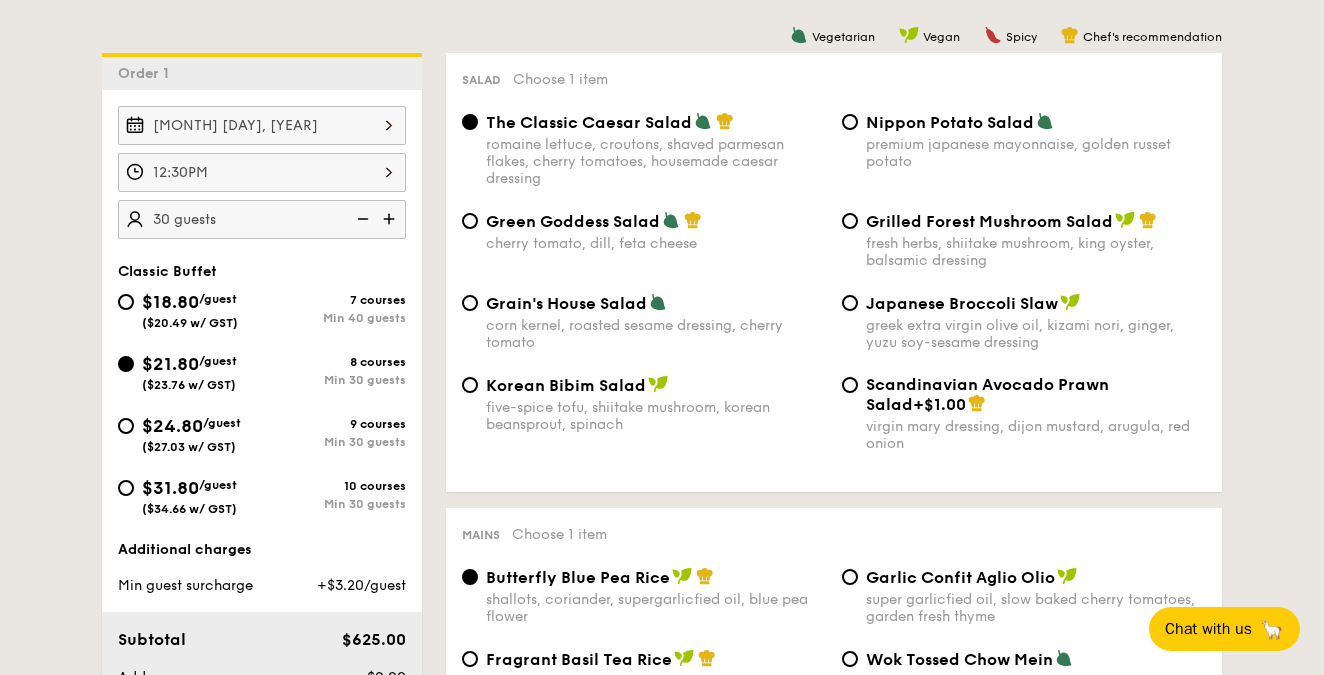 click at bounding box center [391, 219] 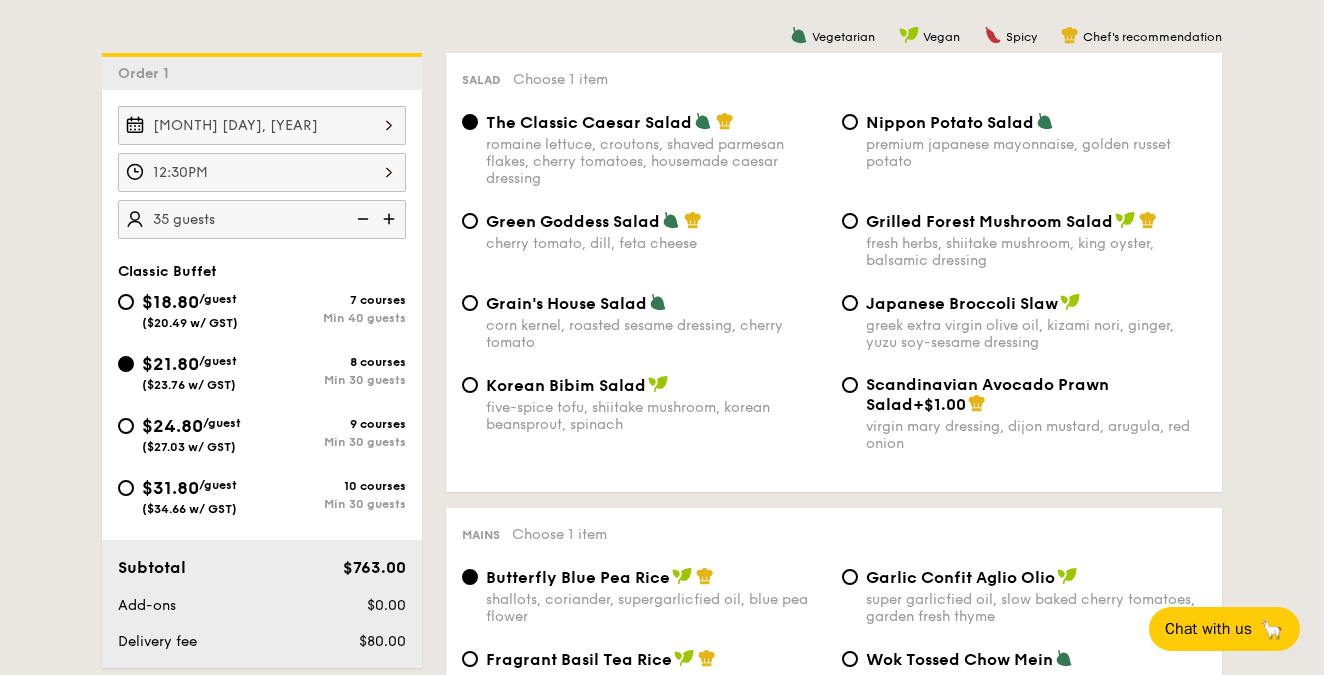 click at bounding box center (391, 219) 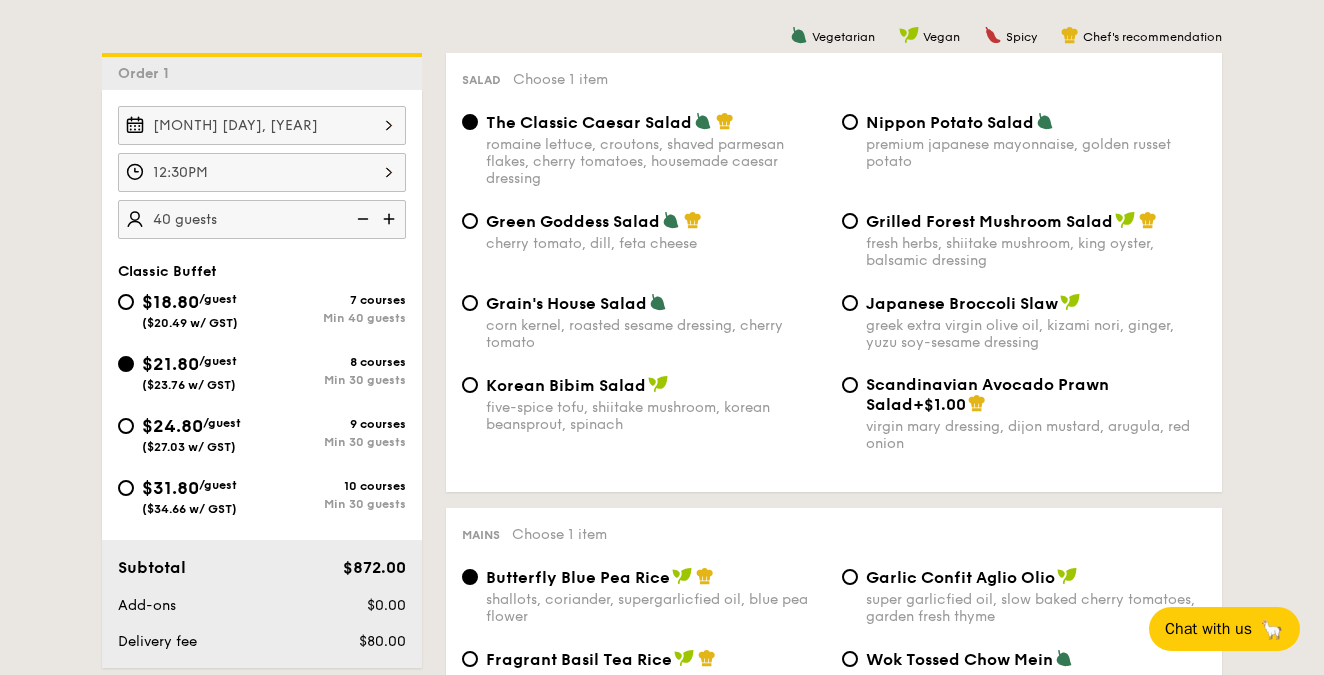 click at bounding box center [391, 219] 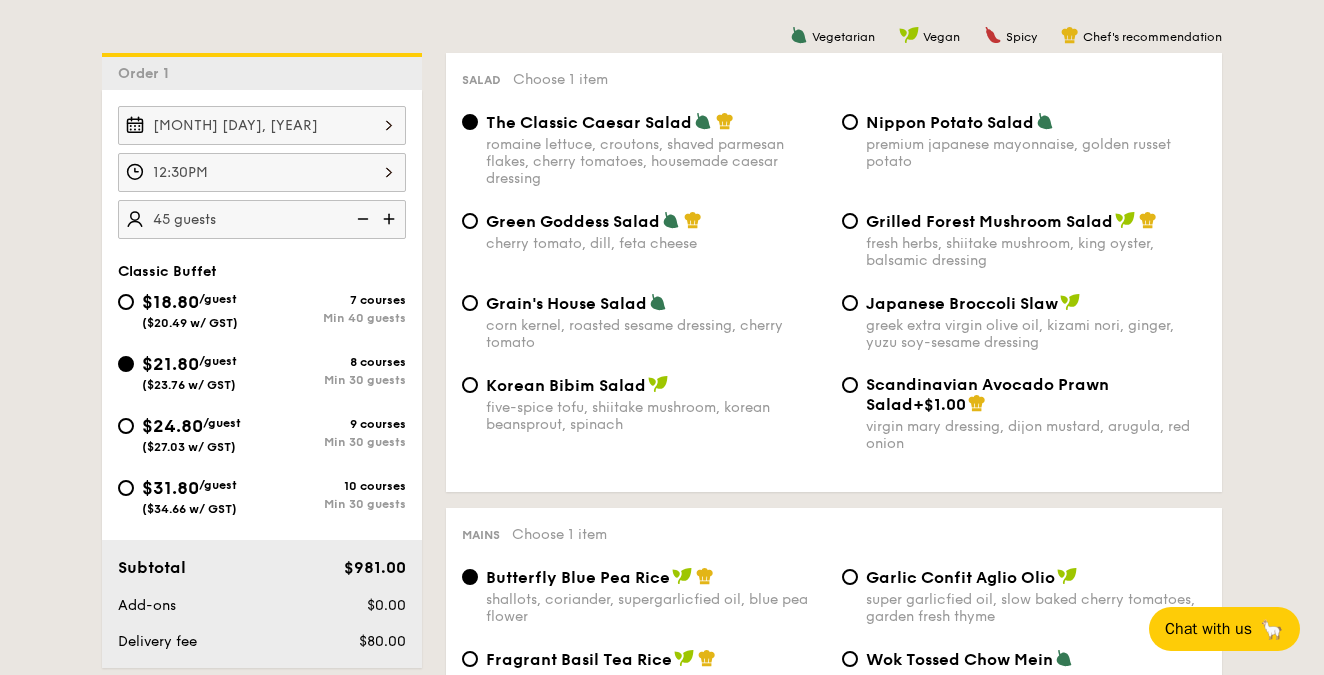 click at bounding box center (391, 219) 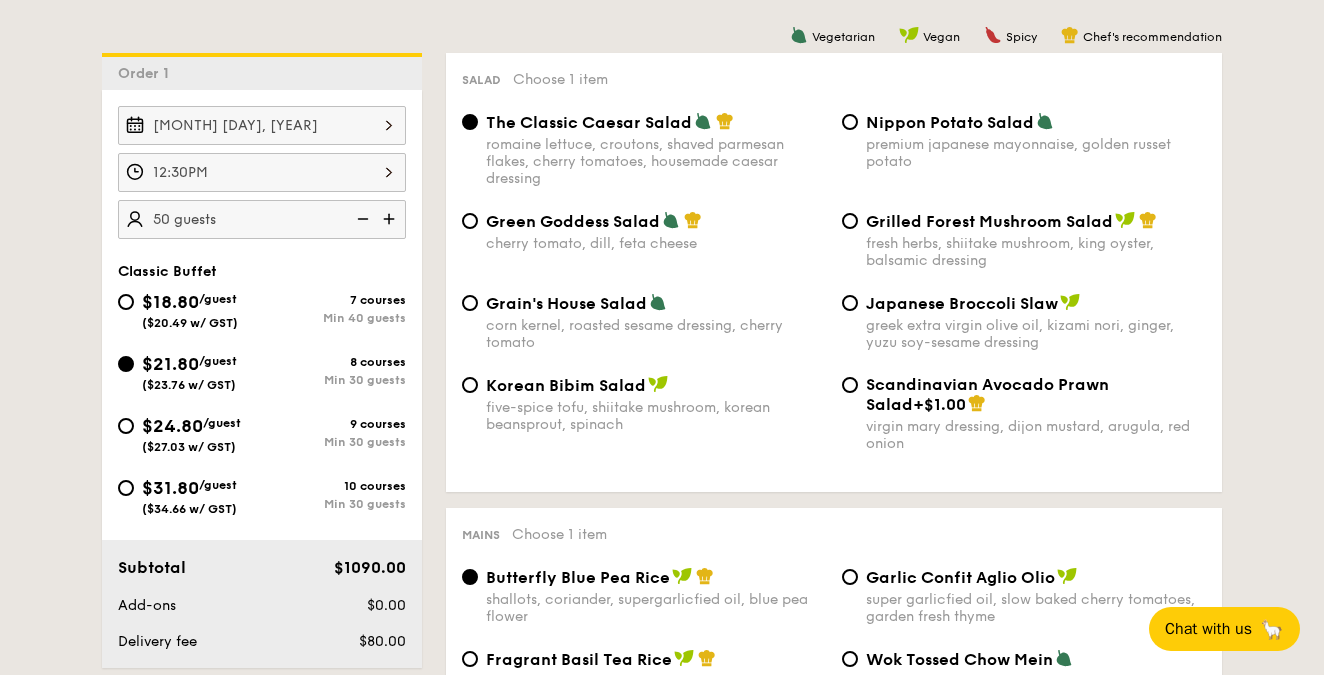click on "Korean Bibim Salad five-spice tofu, shiitake mushroom, korean beansprout, spinach Scandinavian Avocado Prawn Salad
+$1.00
virgin mary dressing, dijon mustard, arugula, red onion" at bounding box center (834, 425) 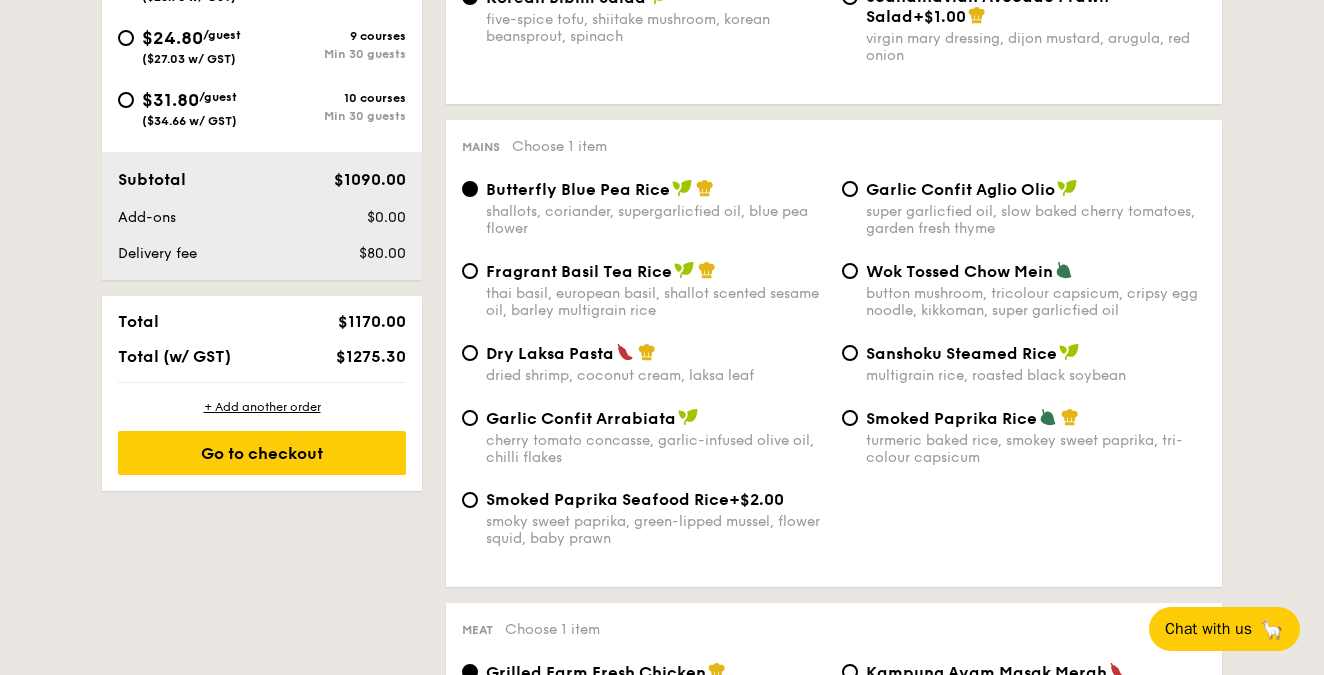 scroll, scrollTop: 899, scrollLeft: 0, axis: vertical 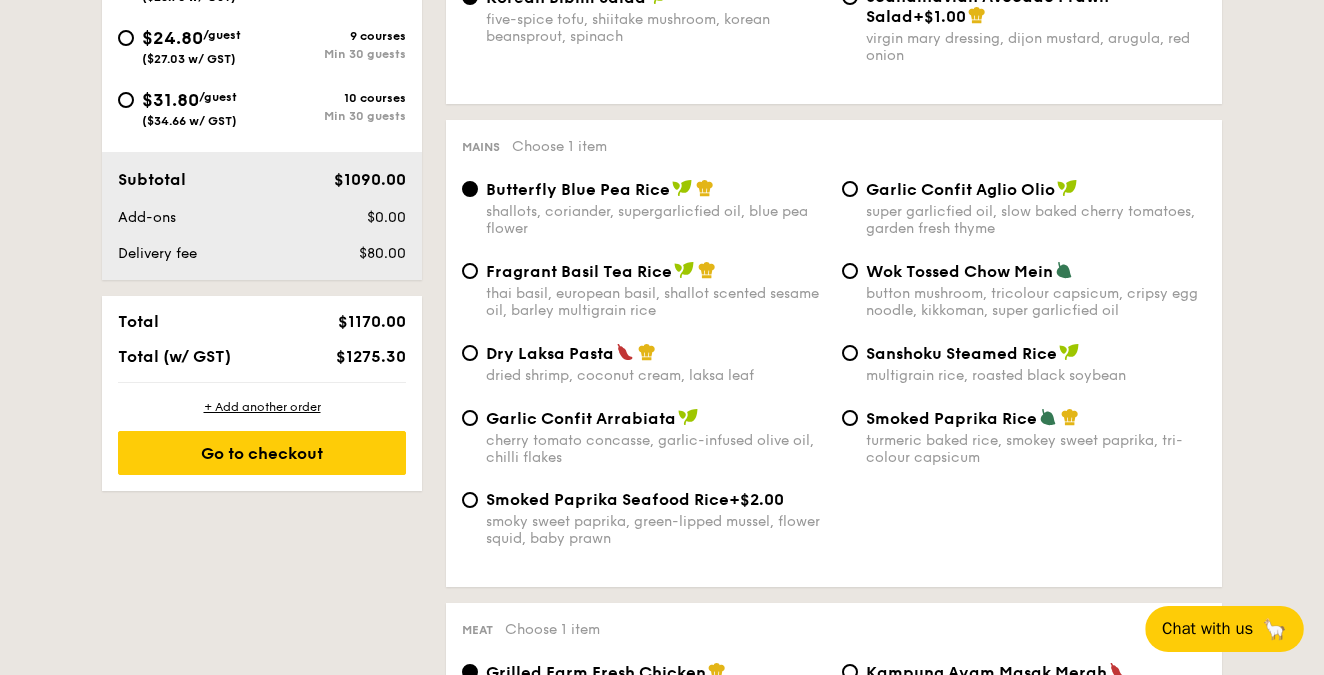 click on "Chat with us 🦙" at bounding box center (1224, 629) 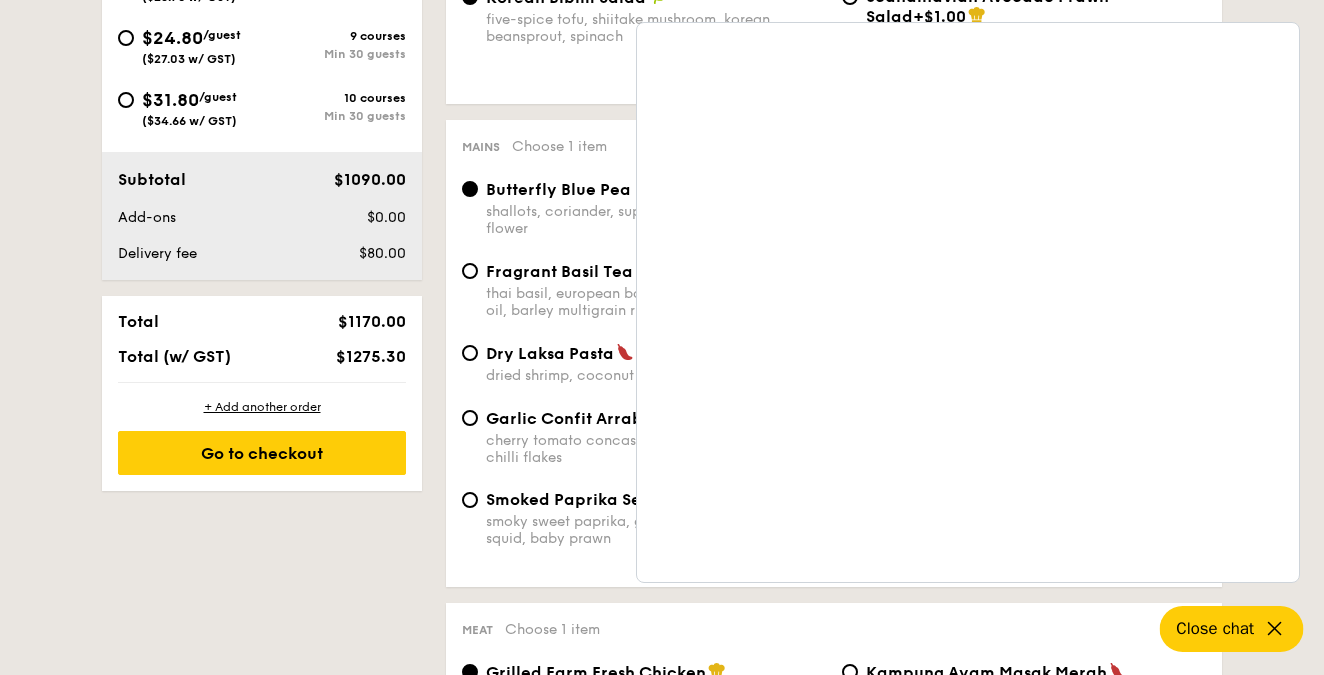 click 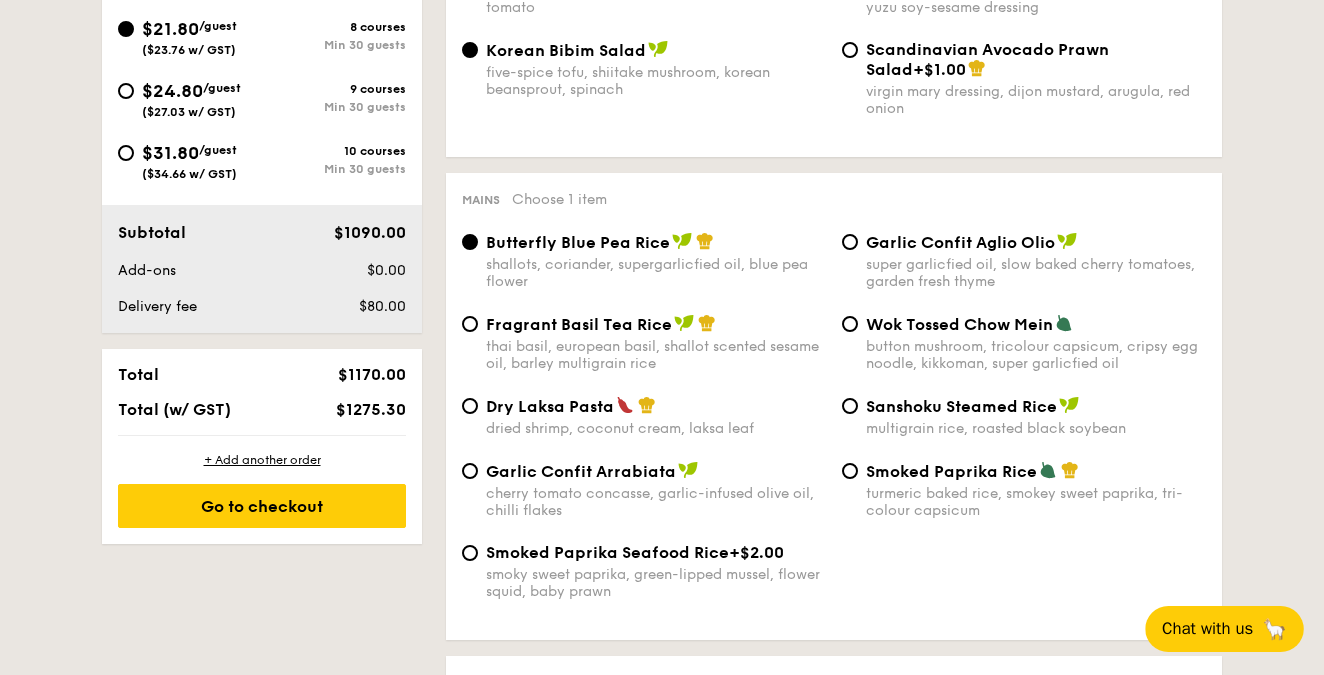 scroll, scrollTop: 849, scrollLeft: 0, axis: vertical 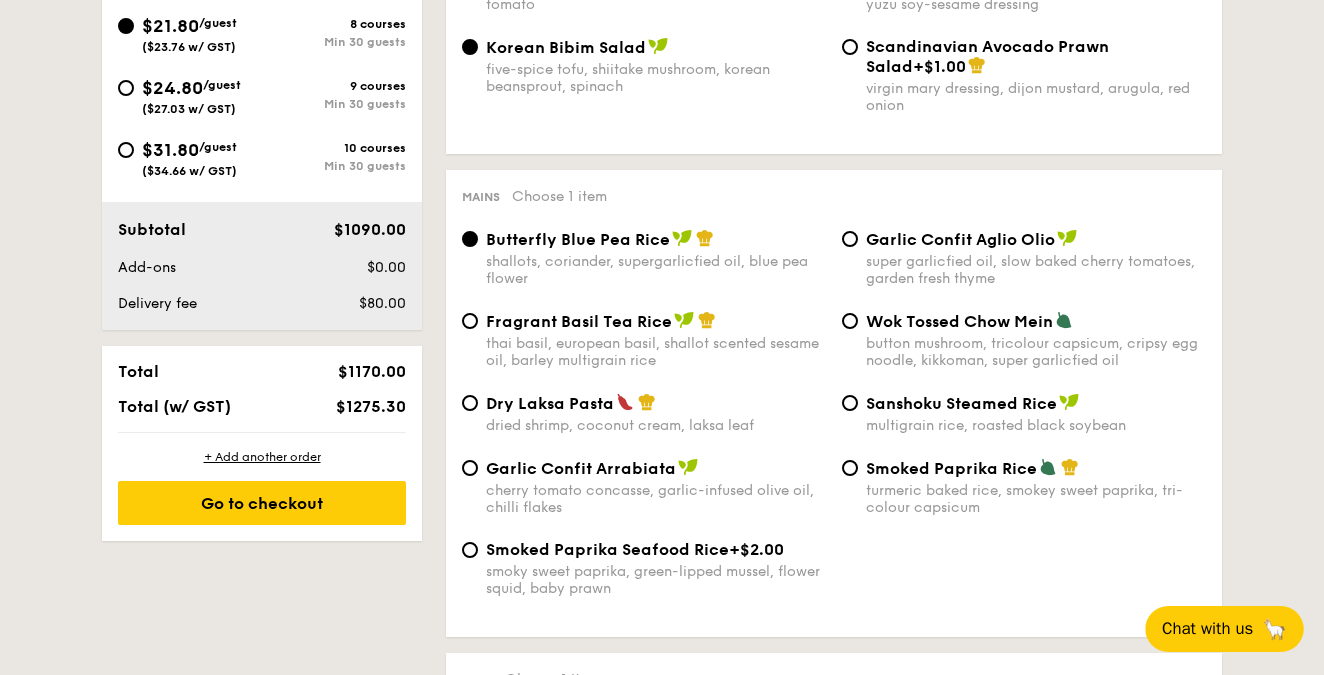 click on "Garlic Confit Arrabiata" at bounding box center [581, 468] 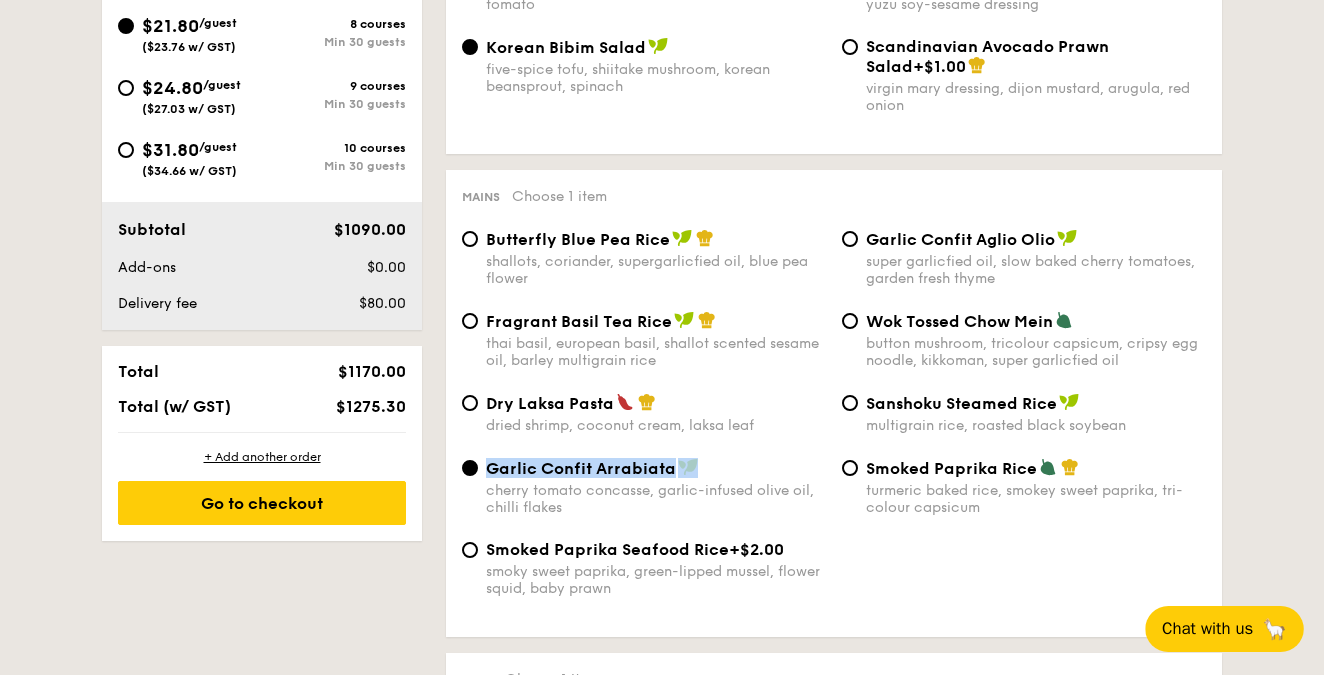 drag, startPoint x: 705, startPoint y: 474, endPoint x: 481, endPoint y: 469, distance: 224.0558 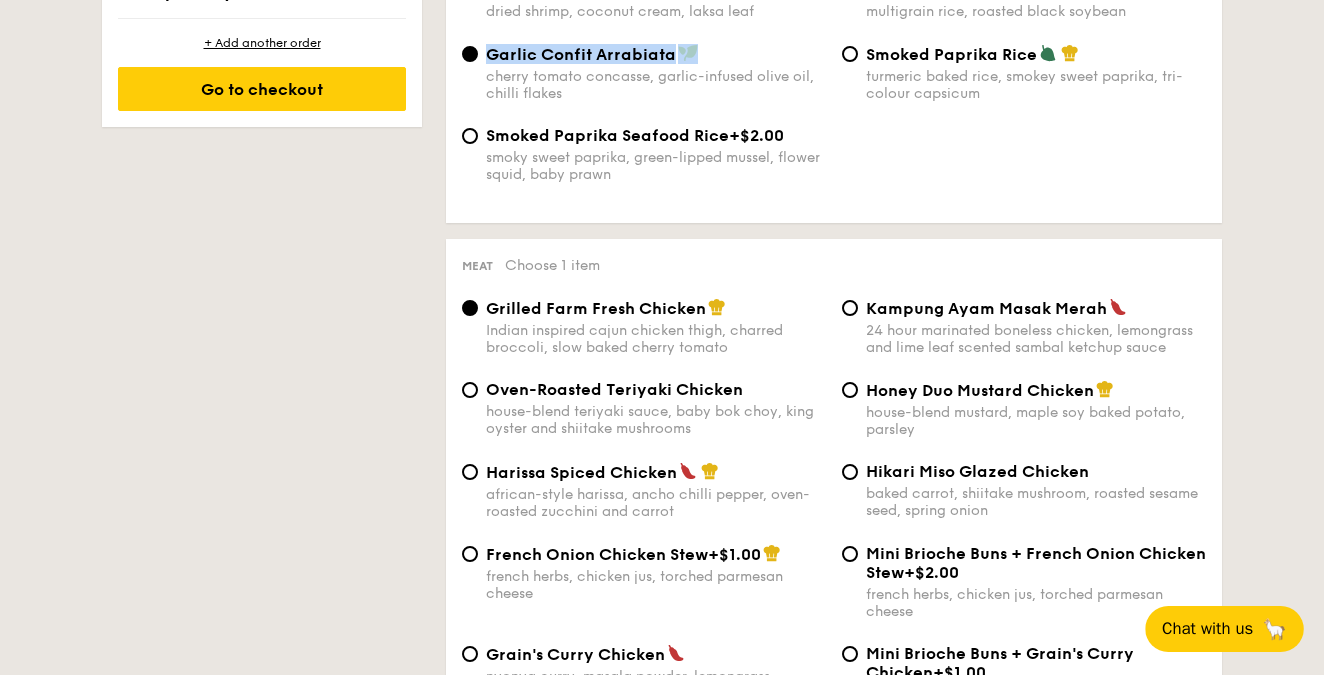 scroll, scrollTop: 1271, scrollLeft: 0, axis: vertical 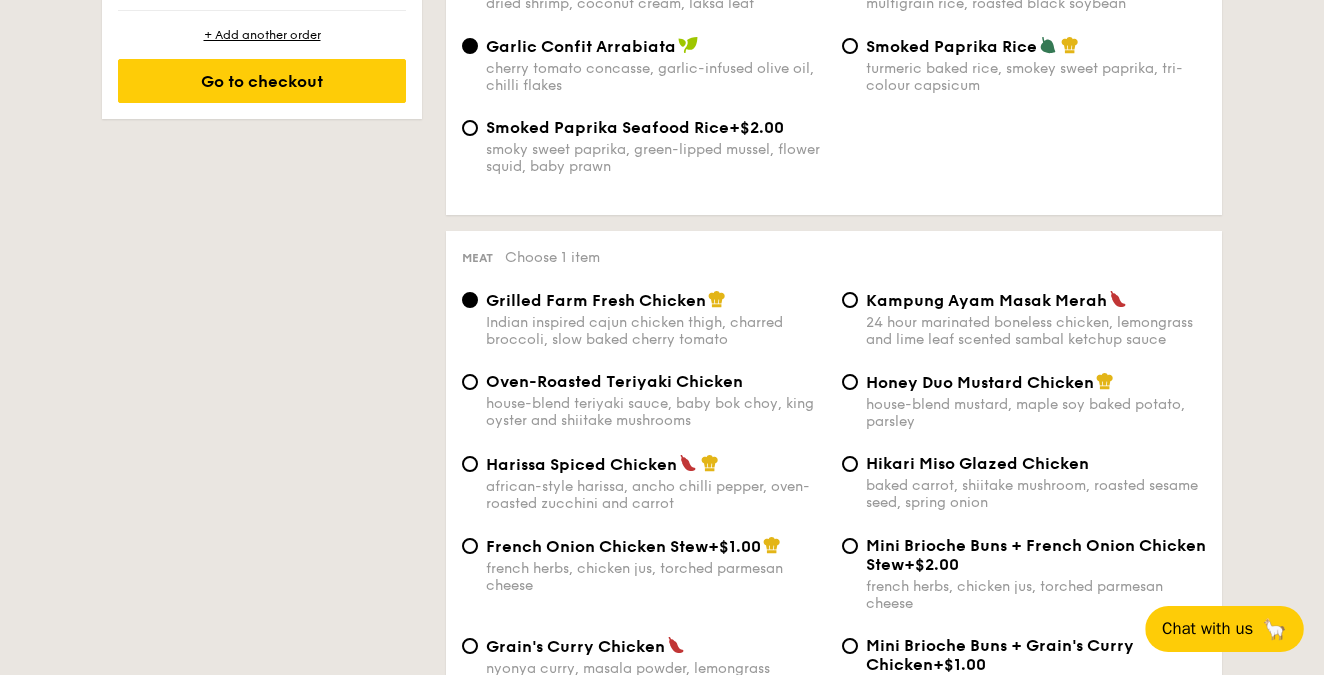 click on "house-blend mustard, maple soy baked potato, parsley" at bounding box center [1036, 413] 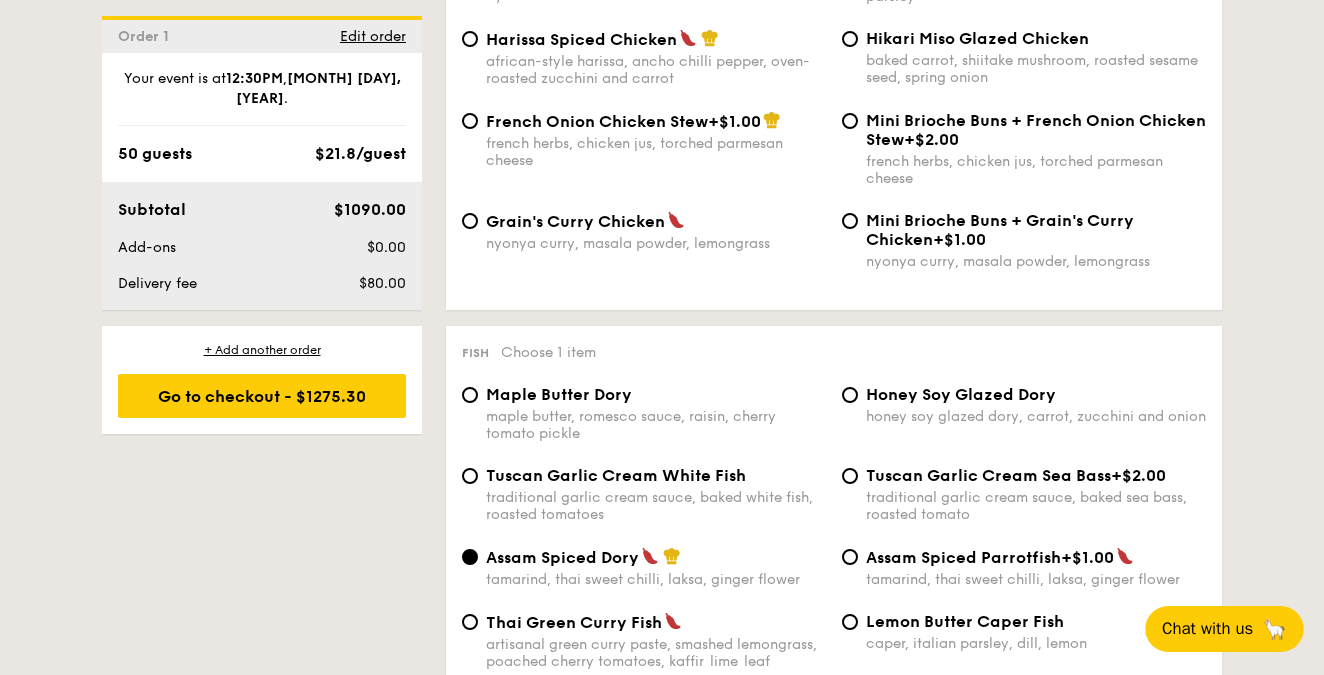 scroll, scrollTop: 1703, scrollLeft: 0, axis: vertical 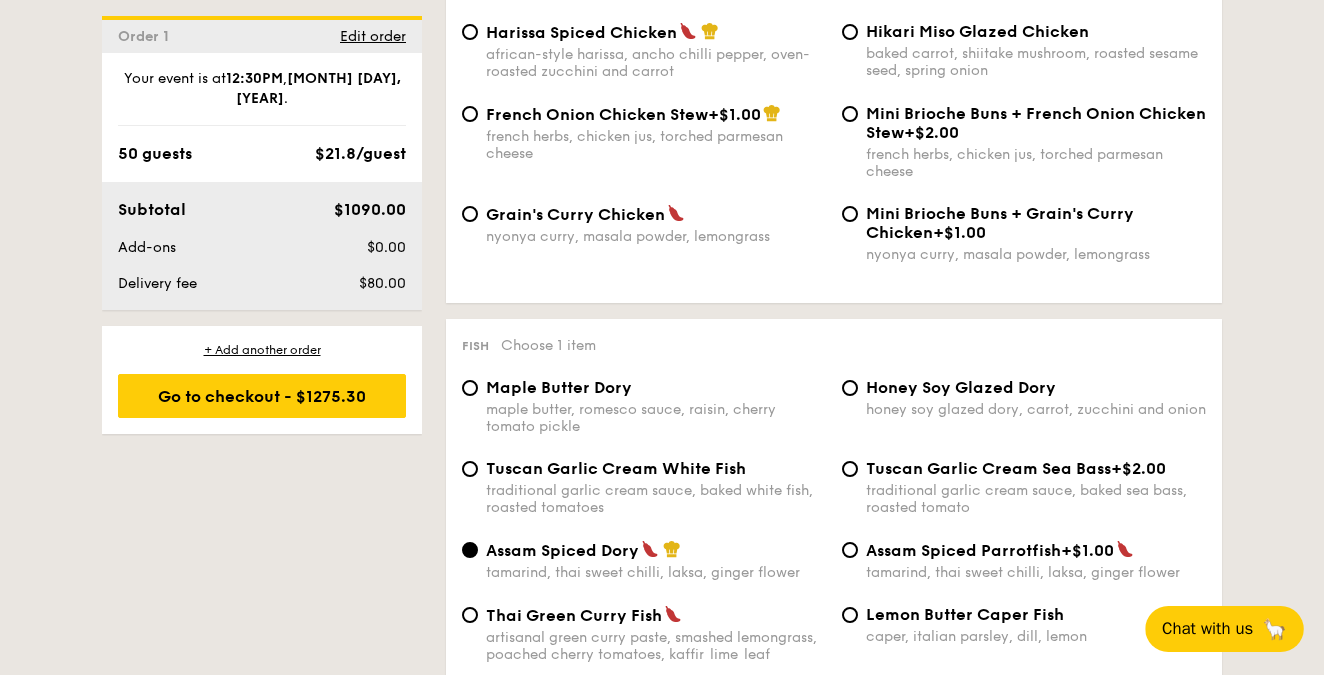 click on "Honey Soy Glazed Dory honey soy glazed dory, carrot, zucchini and onion" at bounding box center (1036, 398) 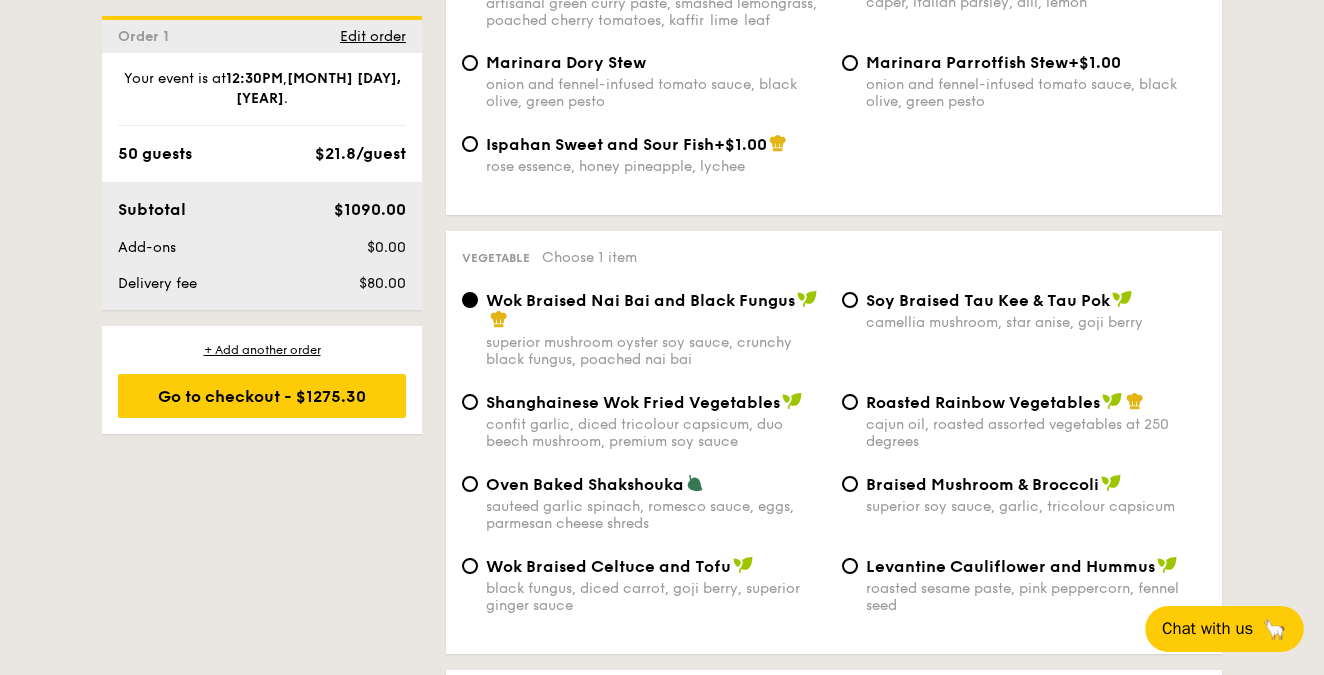scroll, scrollTop: 2361, scrollLeft: 0, axis: vertical 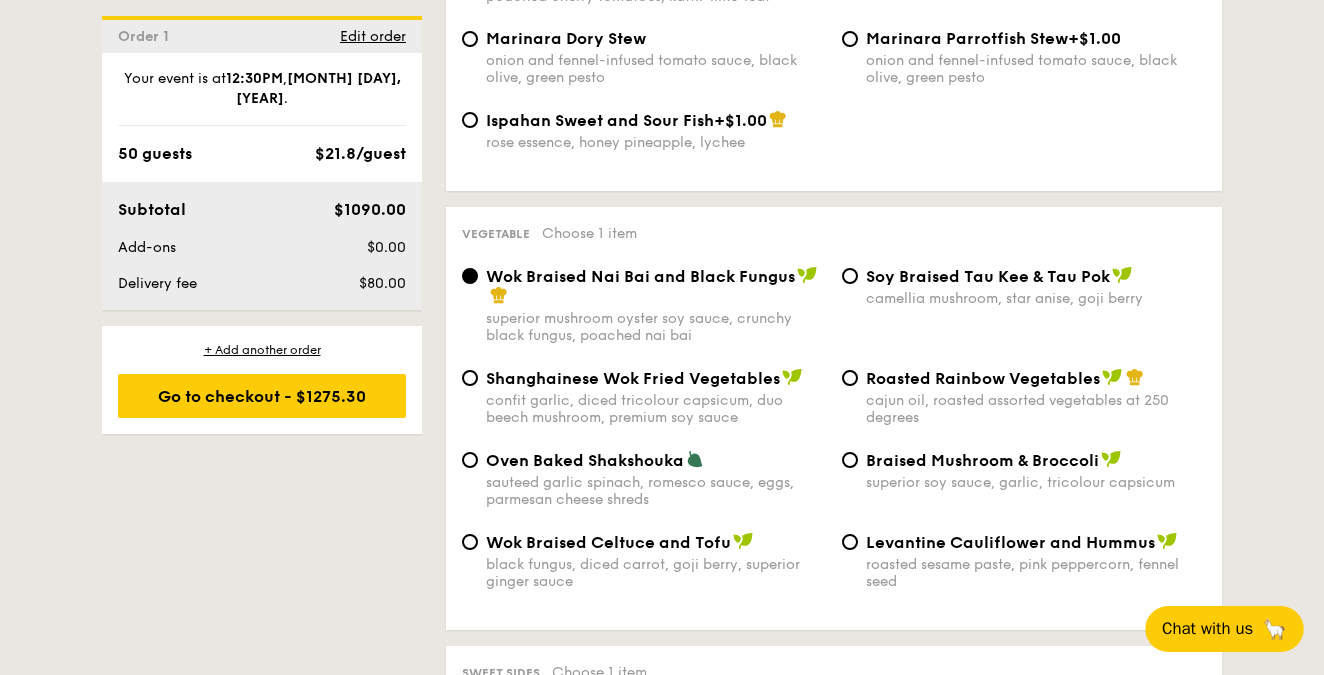 click on "Levantine Cauliflower and Hummus" at bounding box center (1010, 542) 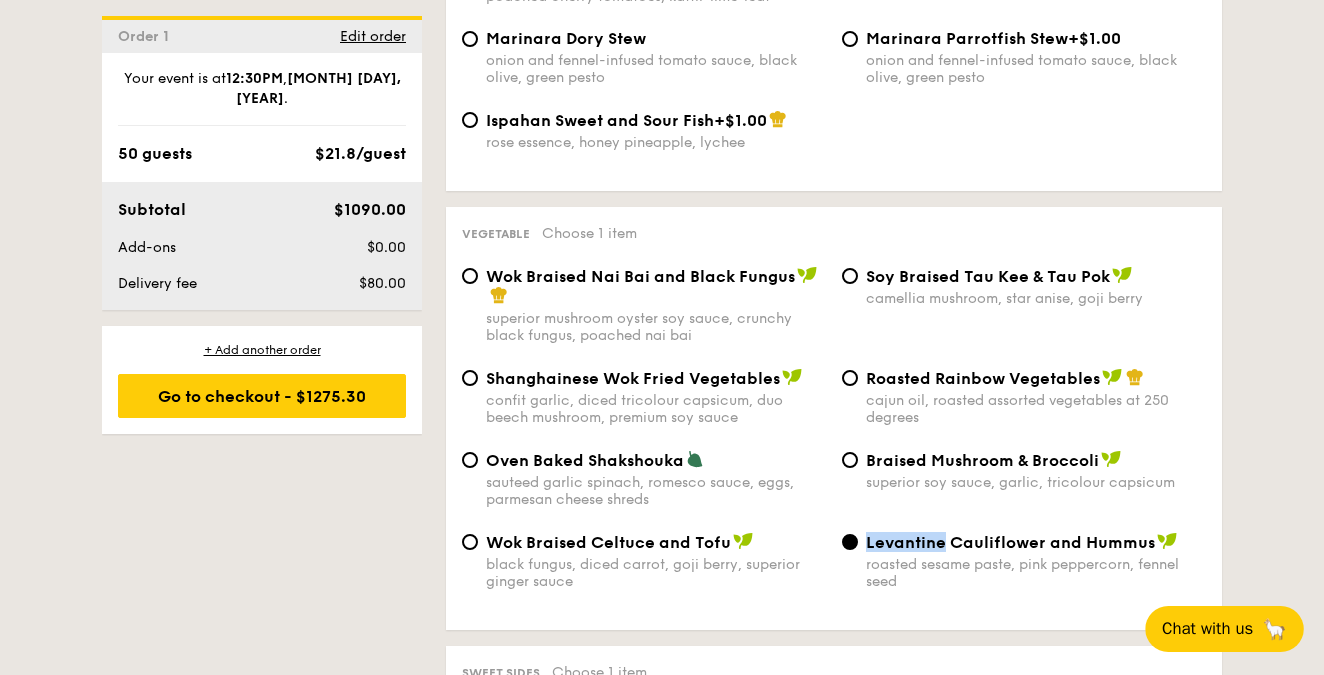 click on "Levantine Cauliflower and Hummus" at bounding box center (1010, 542) 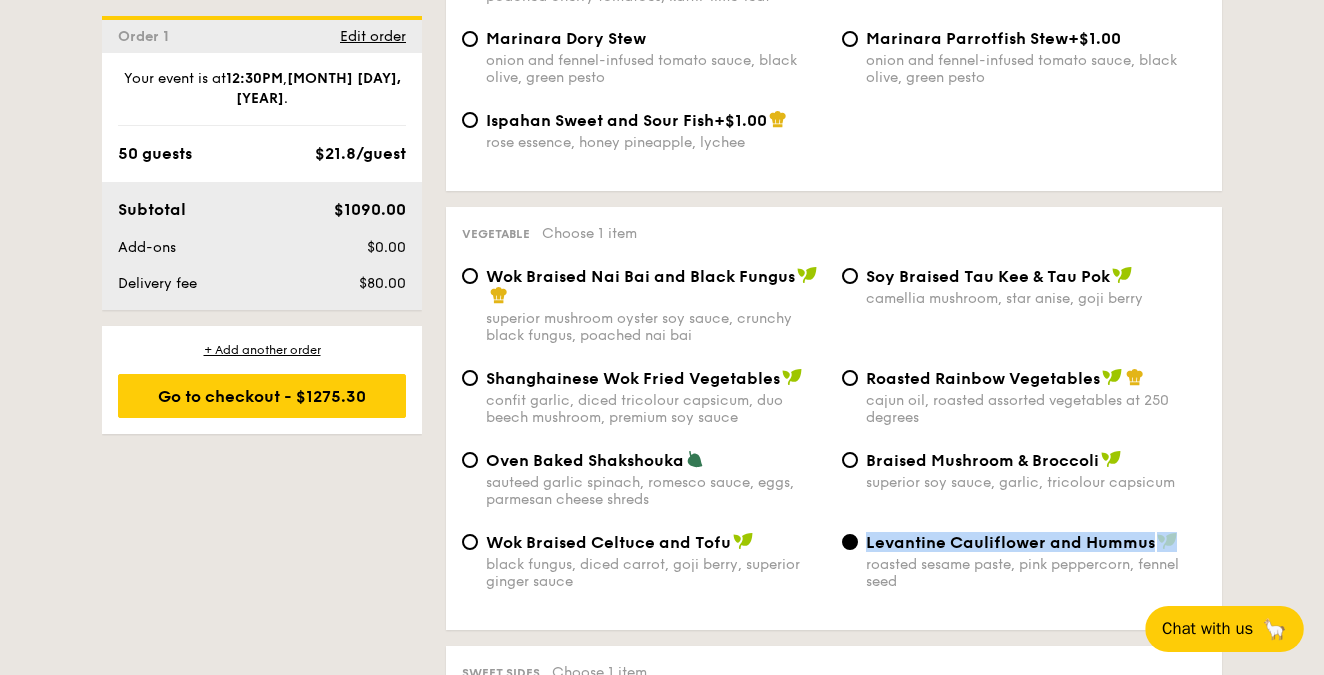 click on "Levantine Cauliflower and Hummus" at bounding box center [1010, 542] 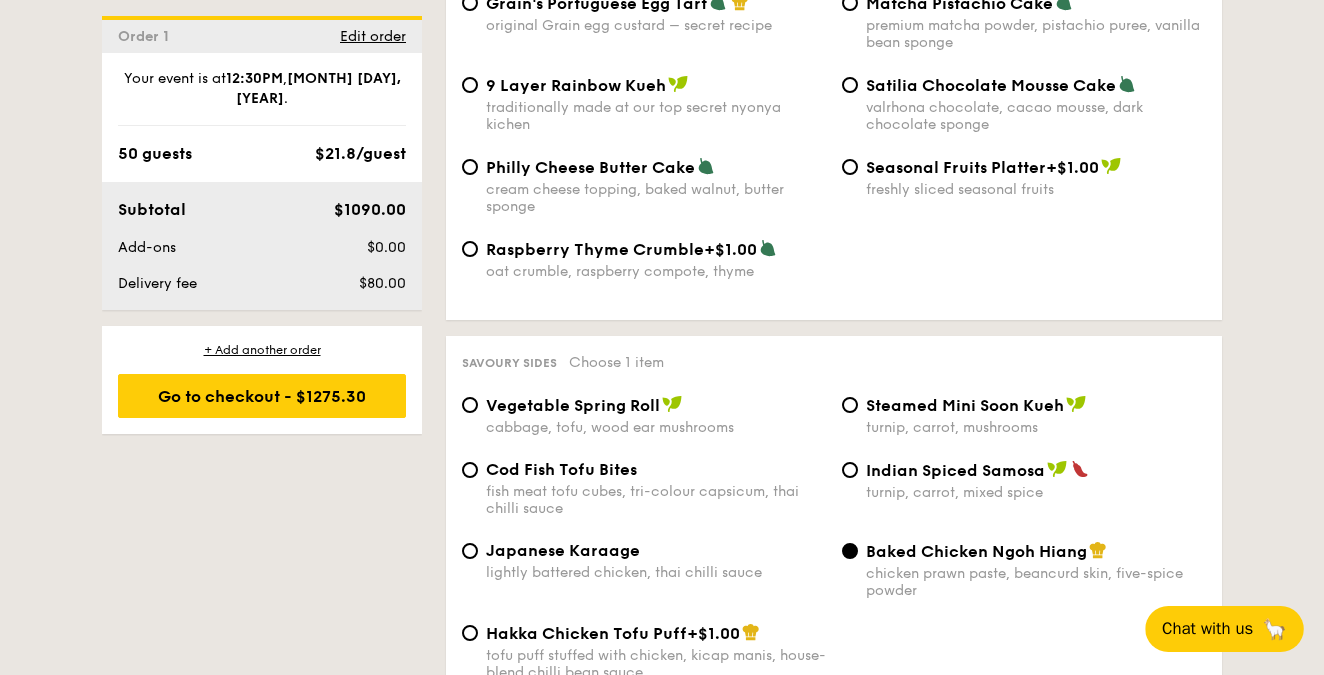 scroll, scrollTop: 3178, scrollLeft: 0, axis: vertical 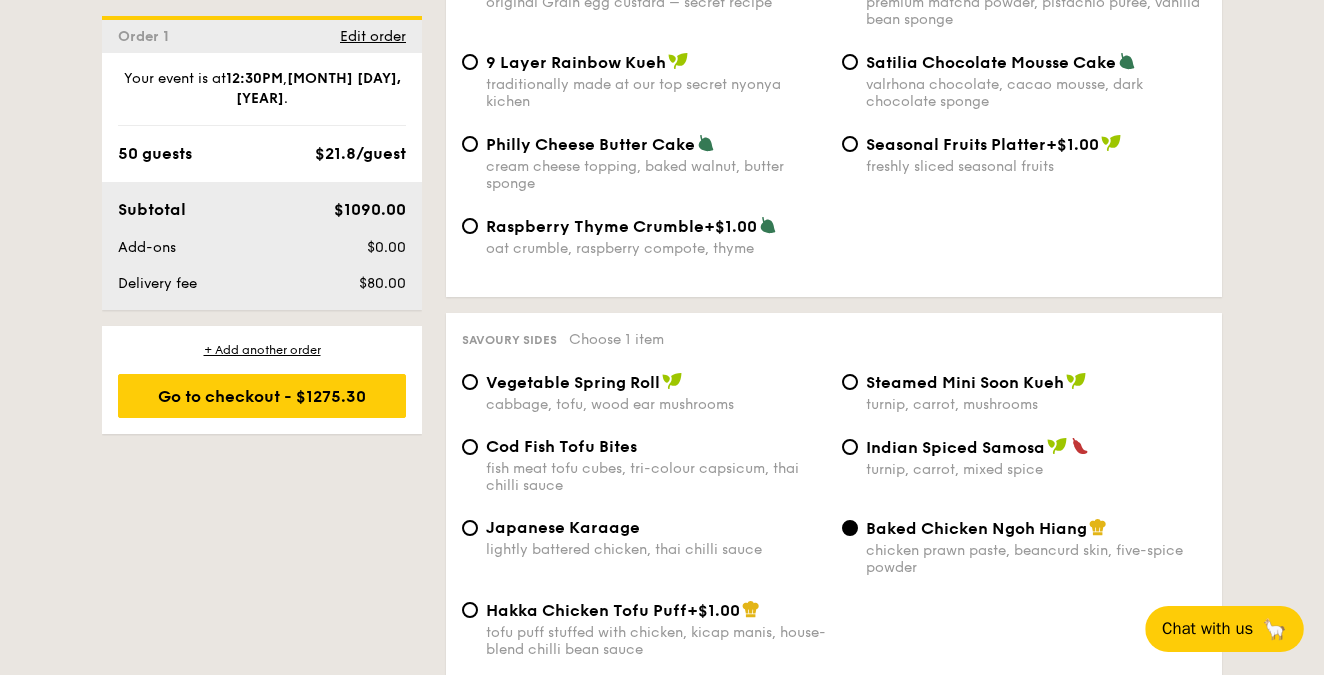 click on "cabbage, tofu, wood ear mushrooms" at bounding box center [656, 404] 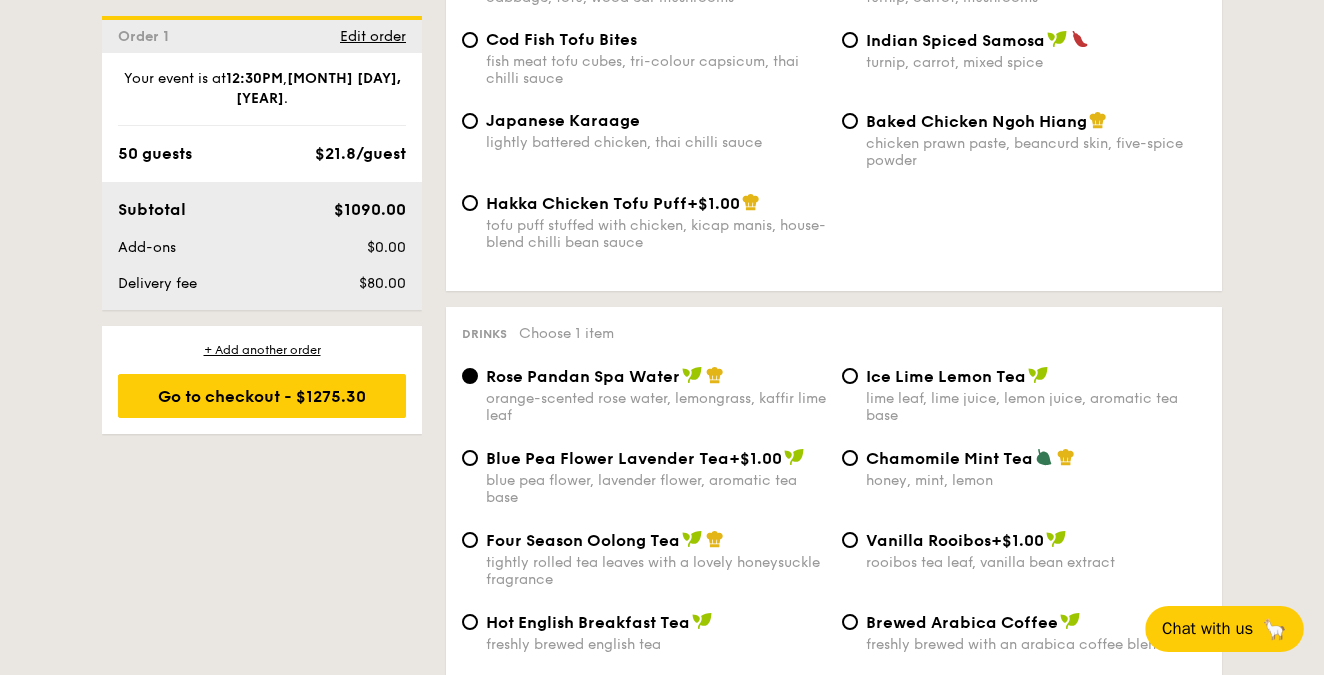 scroll, scrollTop: 3587, scrollLeft: 0, axis: vertical 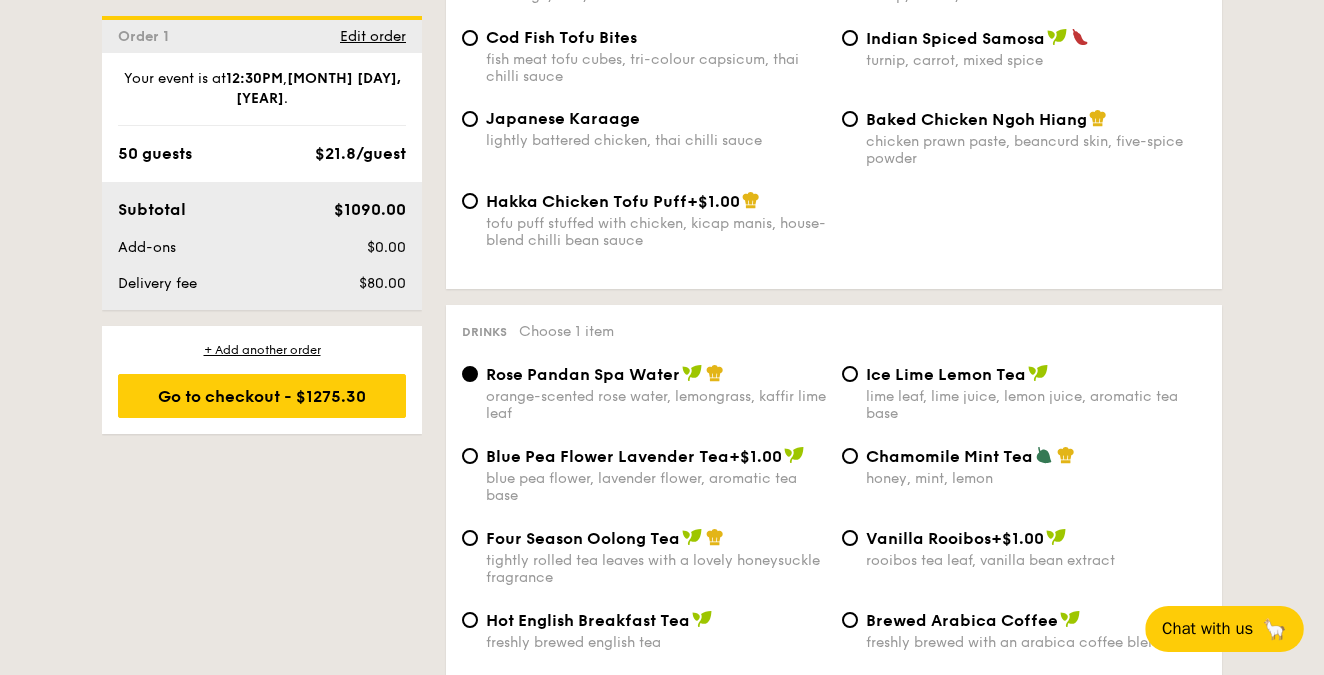 click on "Ice Lime Lemon Tea" at bounding box center [946, 374] 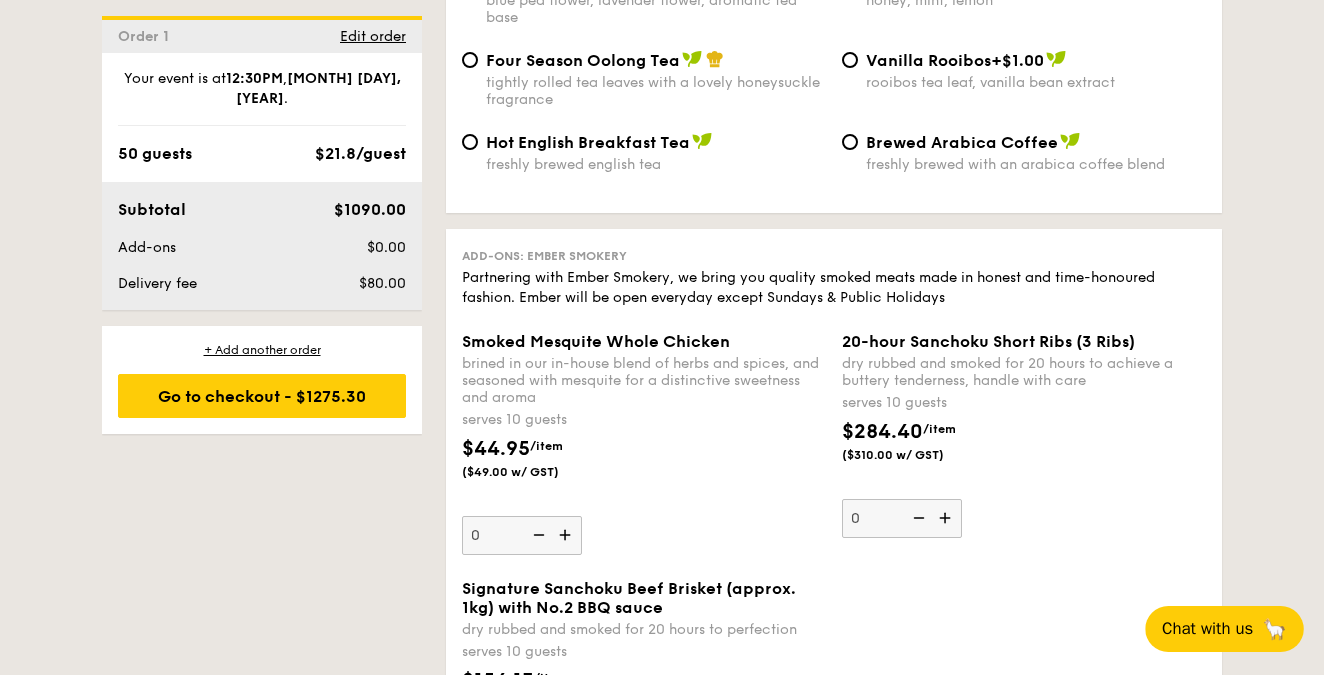scroll, scrollTop: 4070, scrollLeft: 0, axis: vertical 